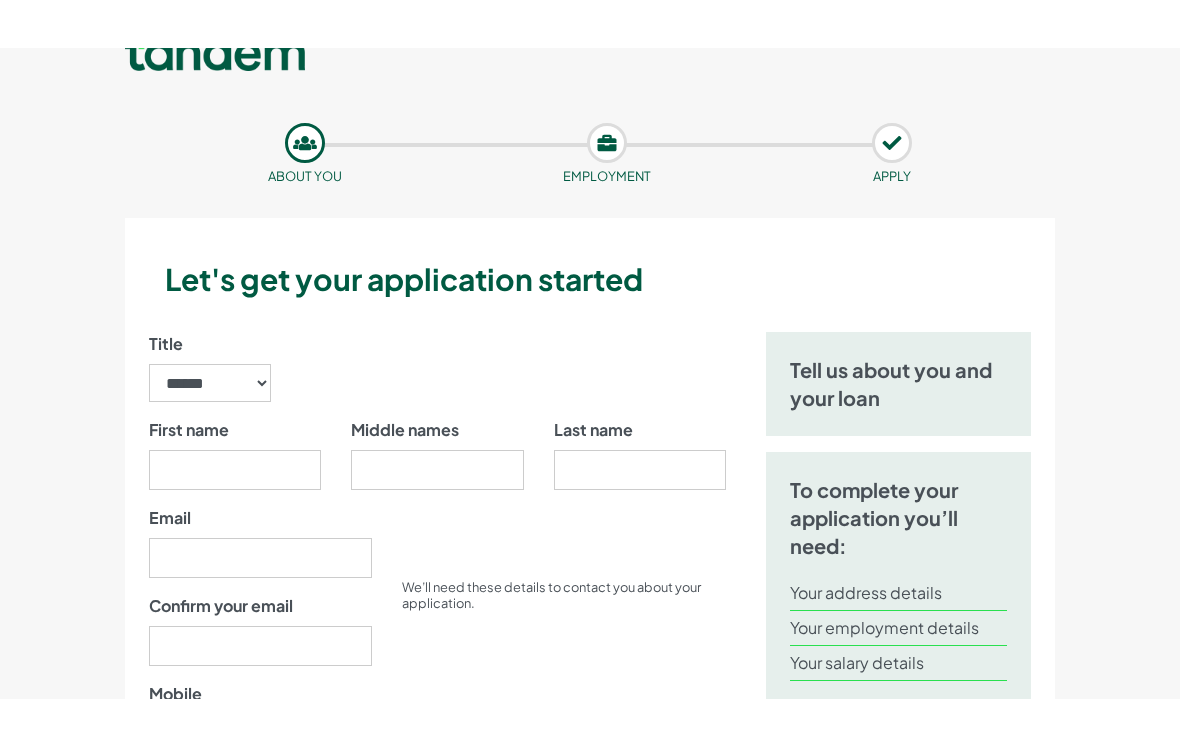 scroll, scrollTop: 13, scrollLeft: 0, axis: vertical 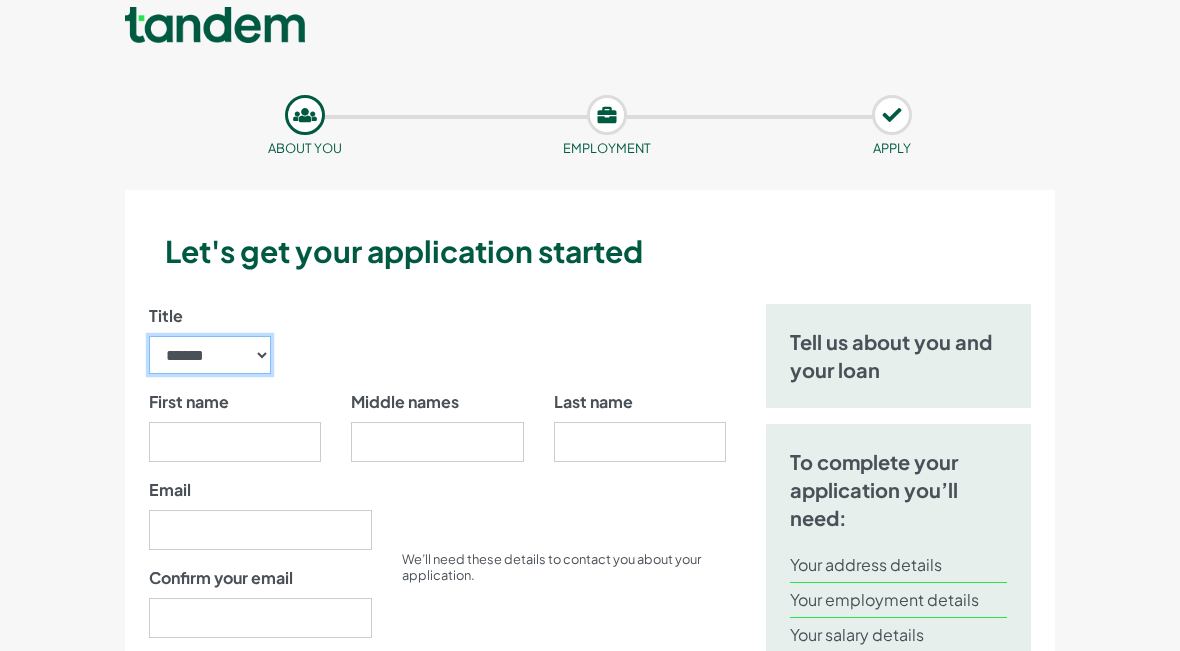 select on "**" 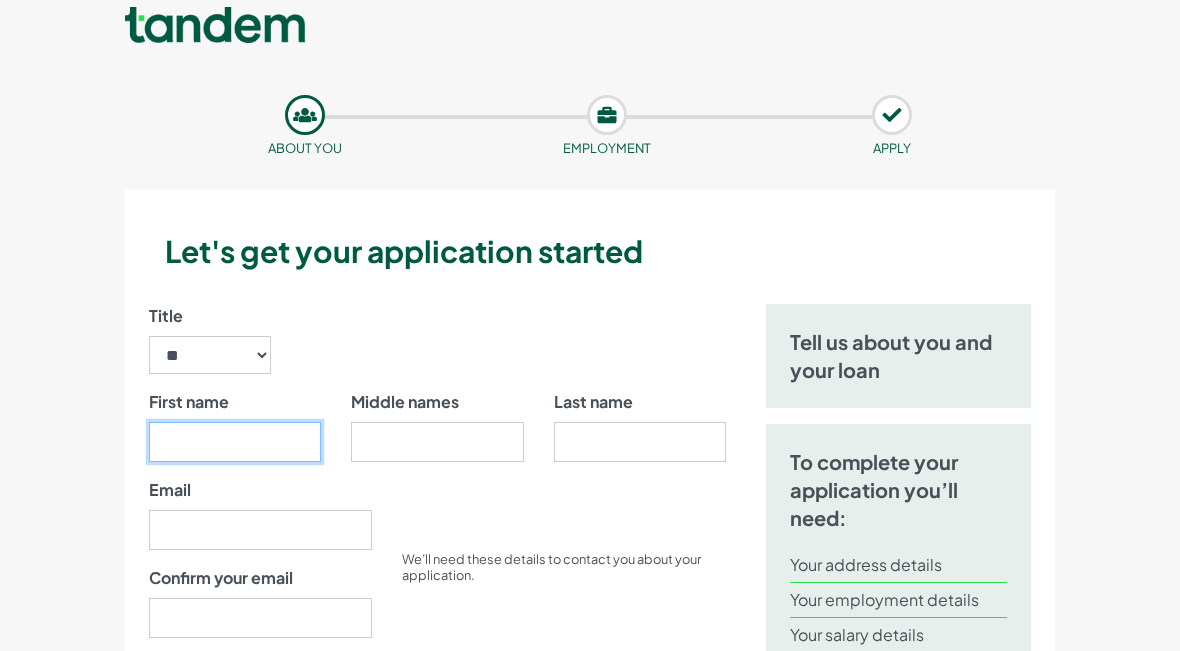 click on "First name" at bounding box center [235, 442] 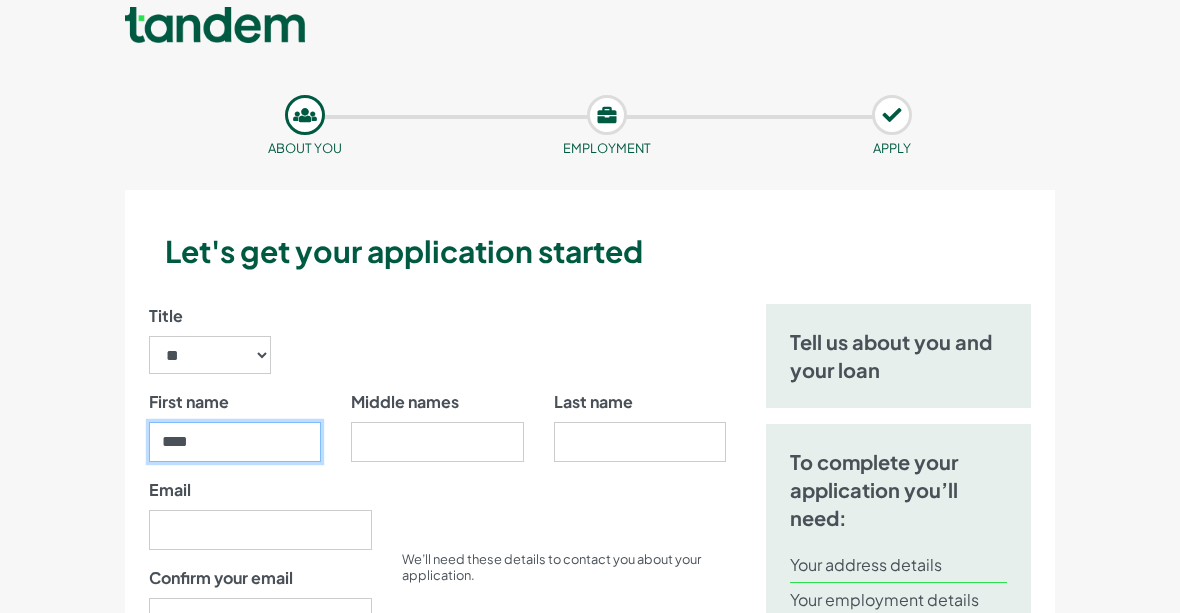 type on "****" 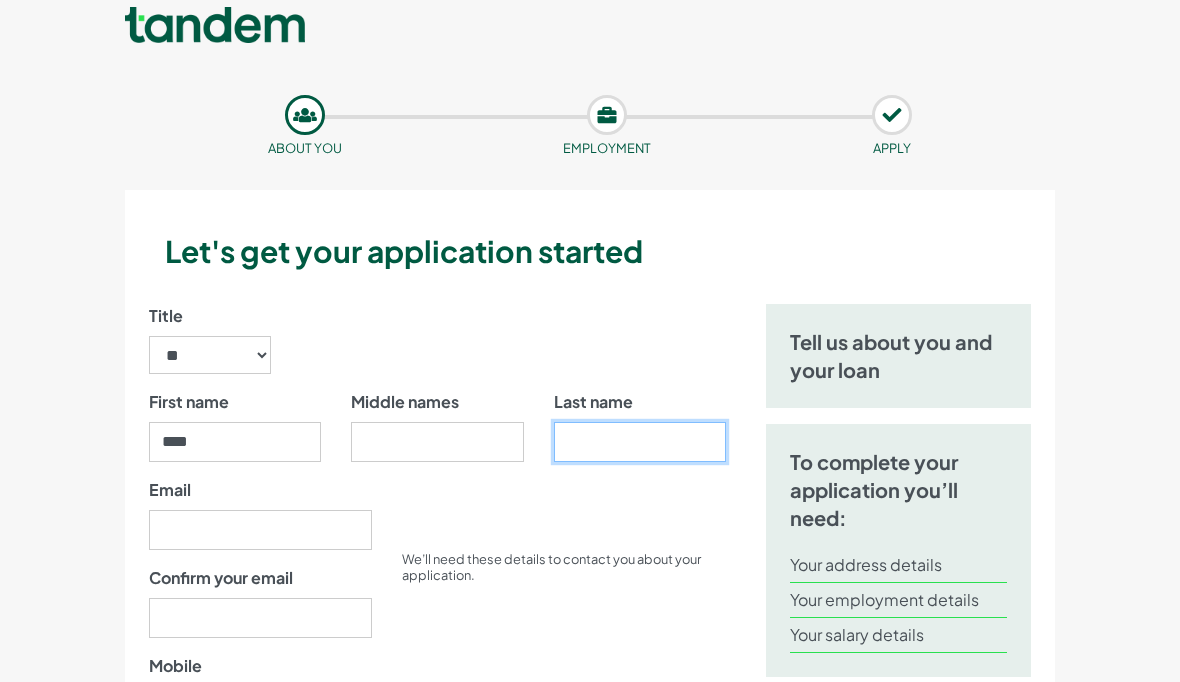 click on "Last name" at bounding box center [640, 442] 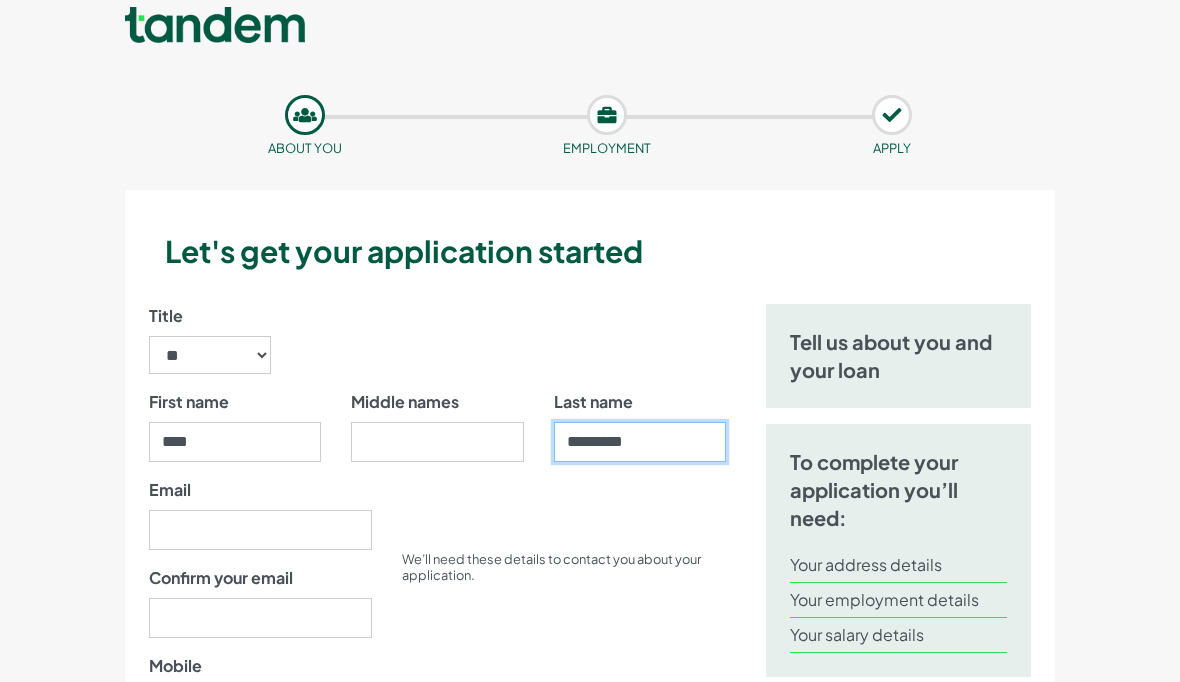 type on "*********" 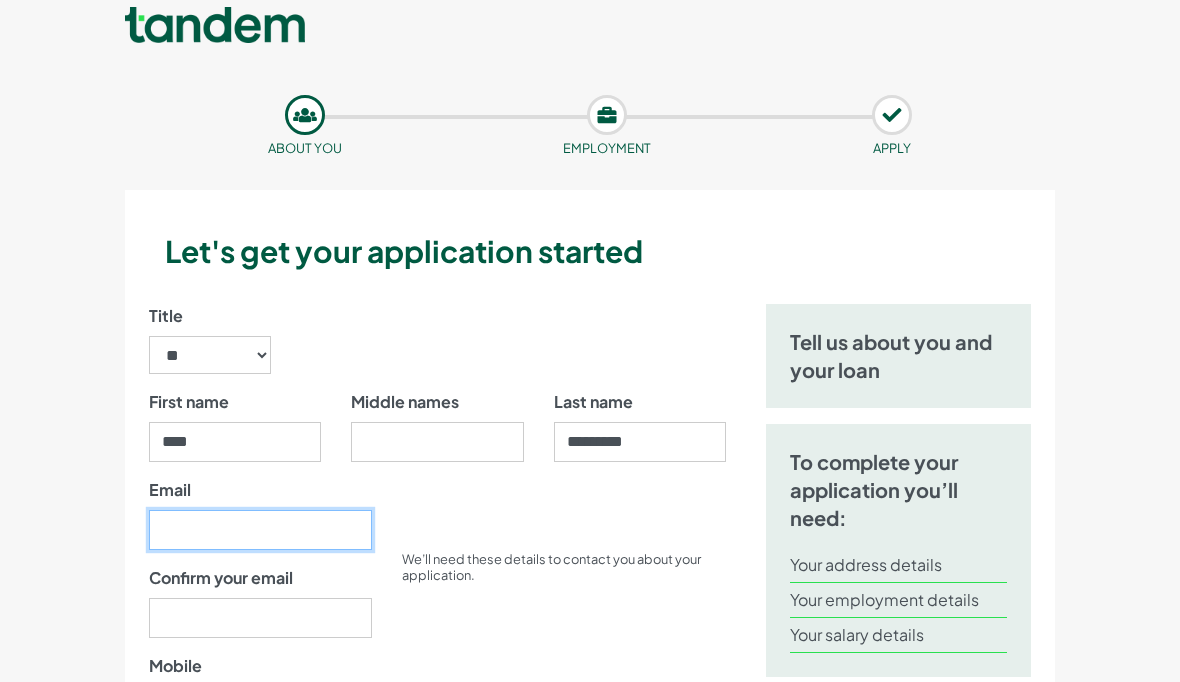 click on "Email" at bounding box center [260, 530] 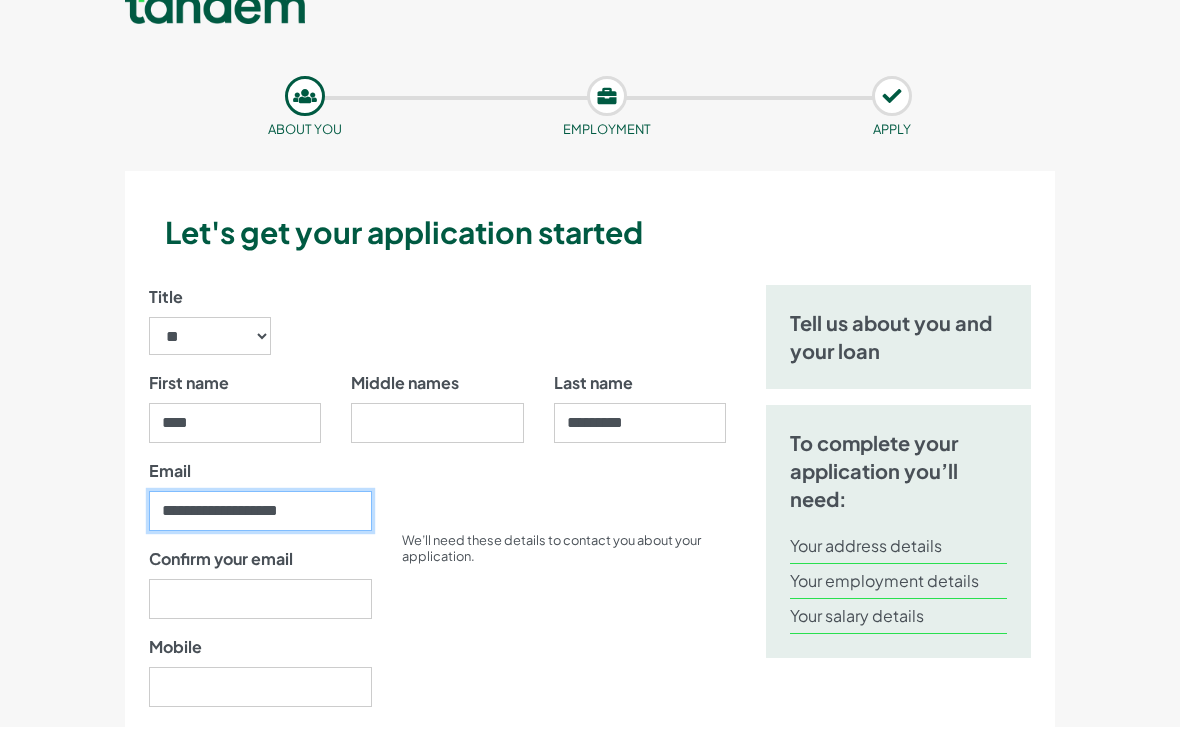 scroll, scrollTop: 71, scrollLeft: 0, axis: vertical 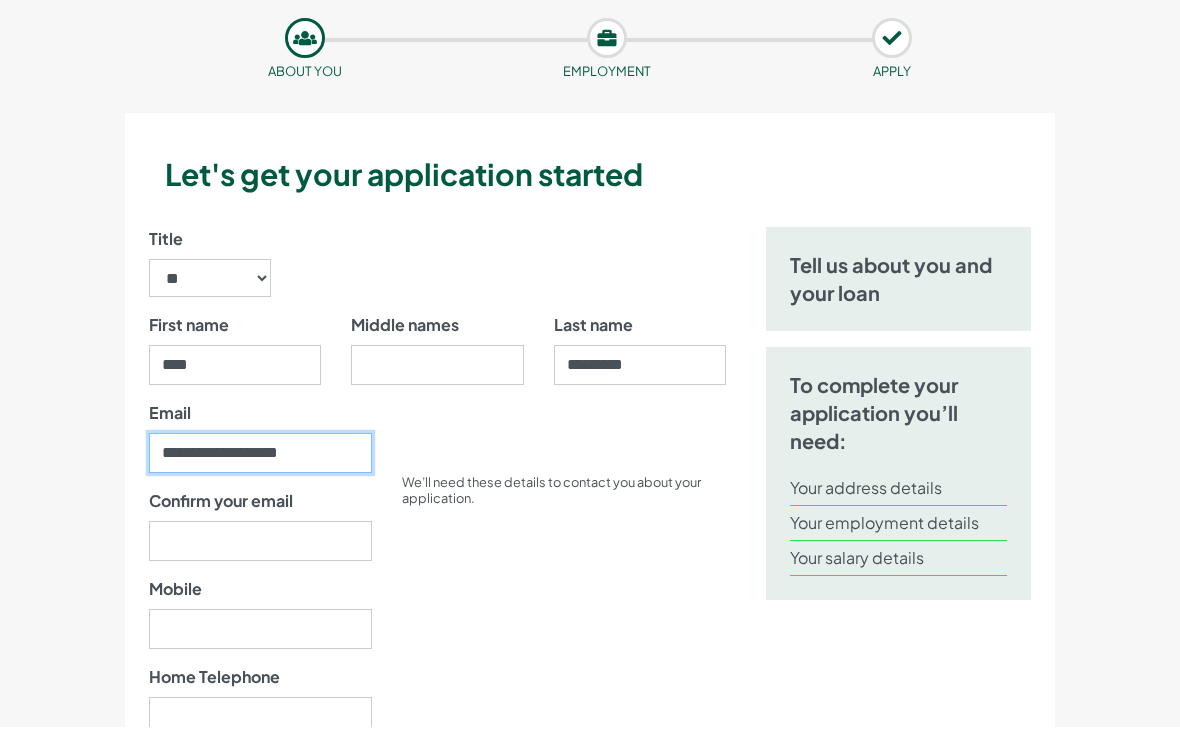 type on "**********" 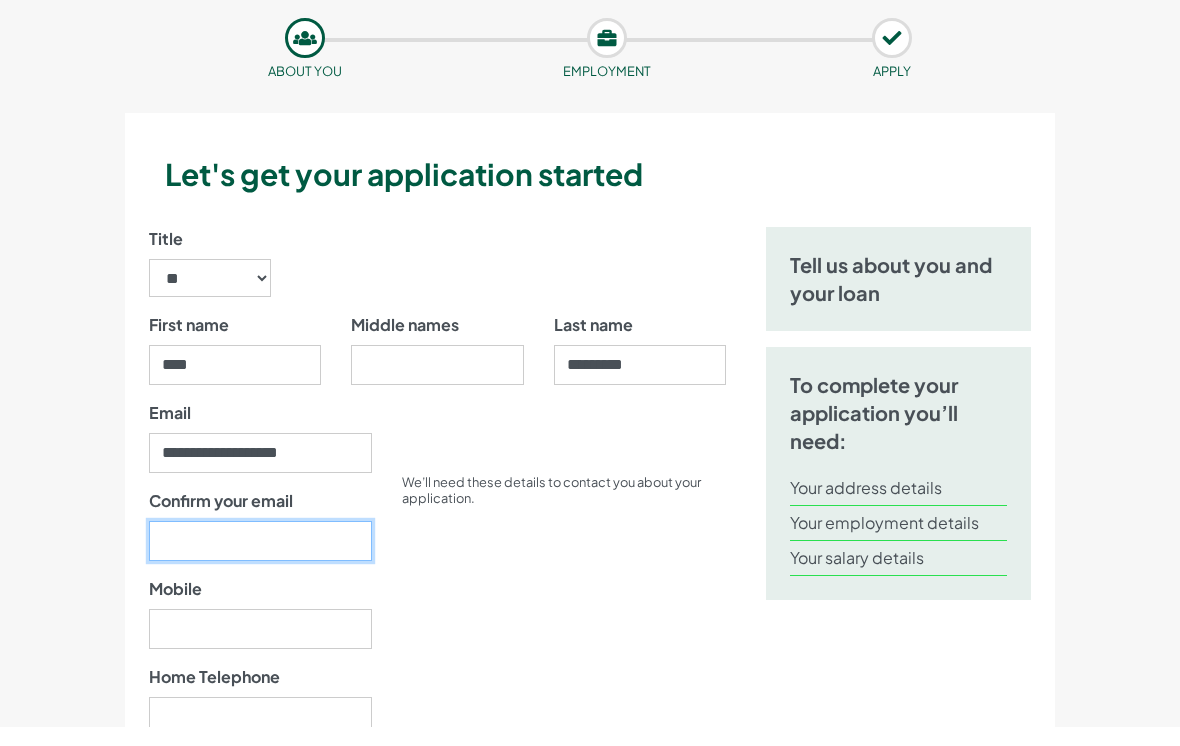 click on "Confirm your email" at bounding box center [260, 560] 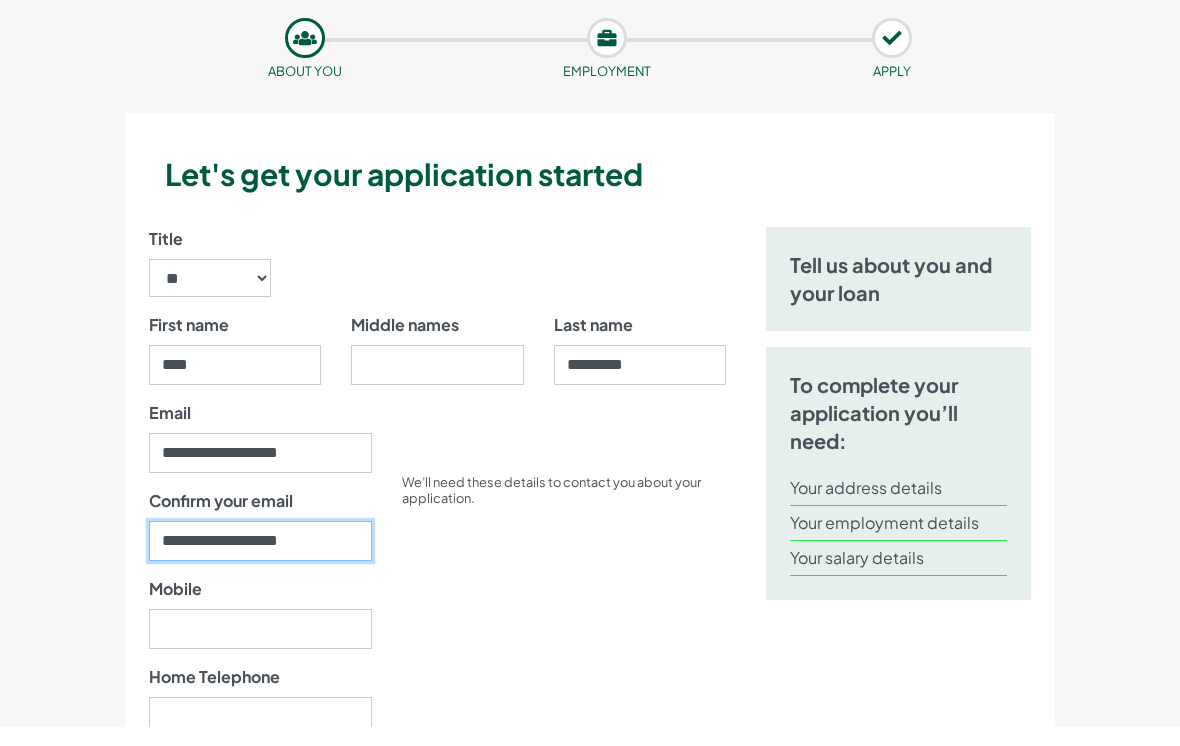 type on "**********" 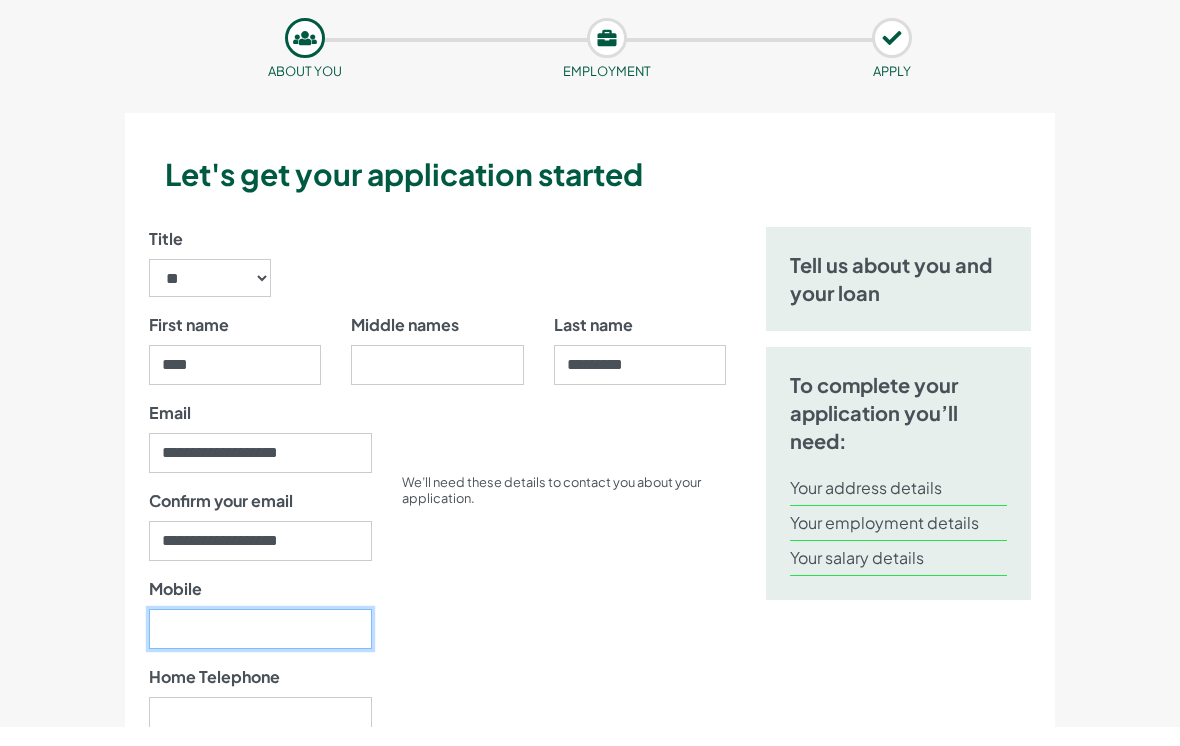 click on "Mobile" at bounding box center (260, 648) 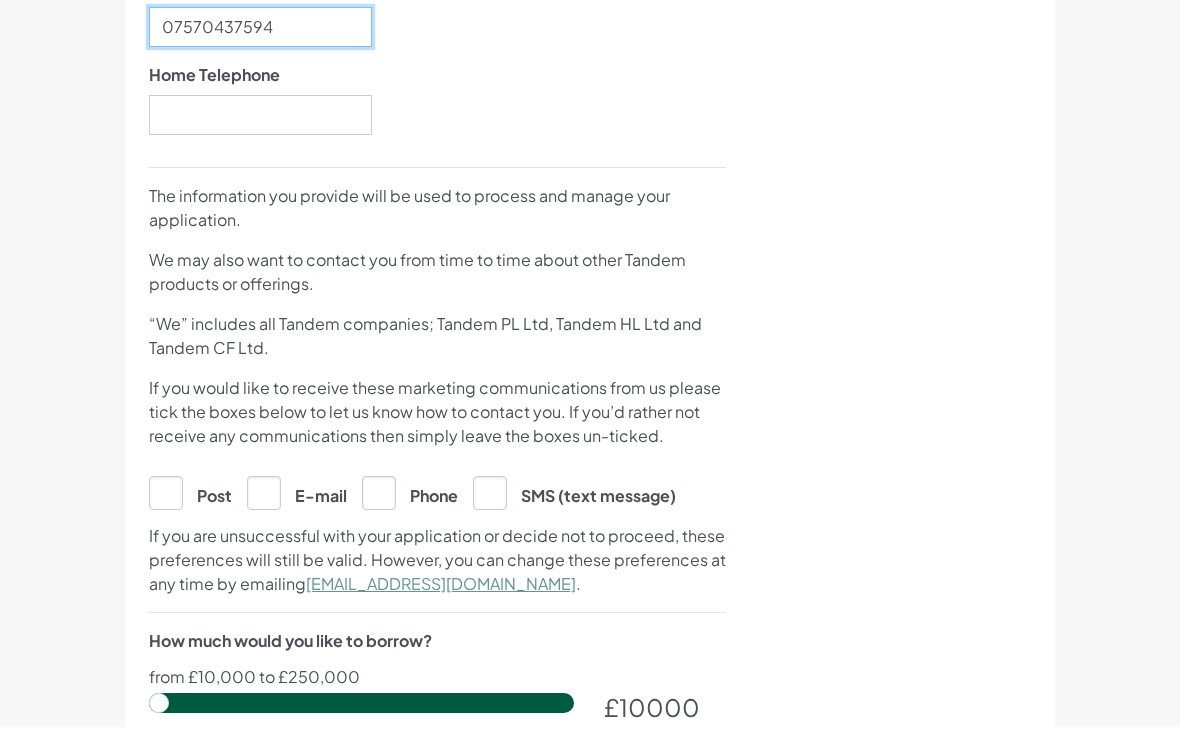 scroll, scrollTop: 679, scrollLeft: 0, axis: vertical 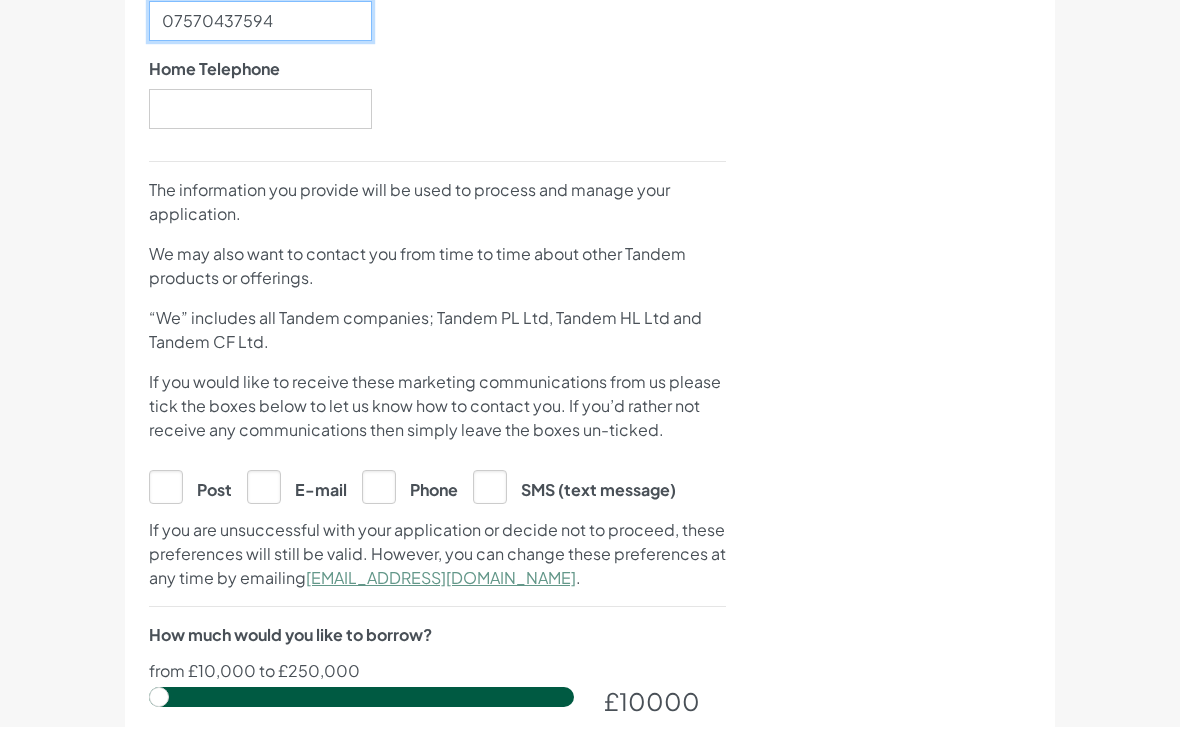 type on "07570437594" 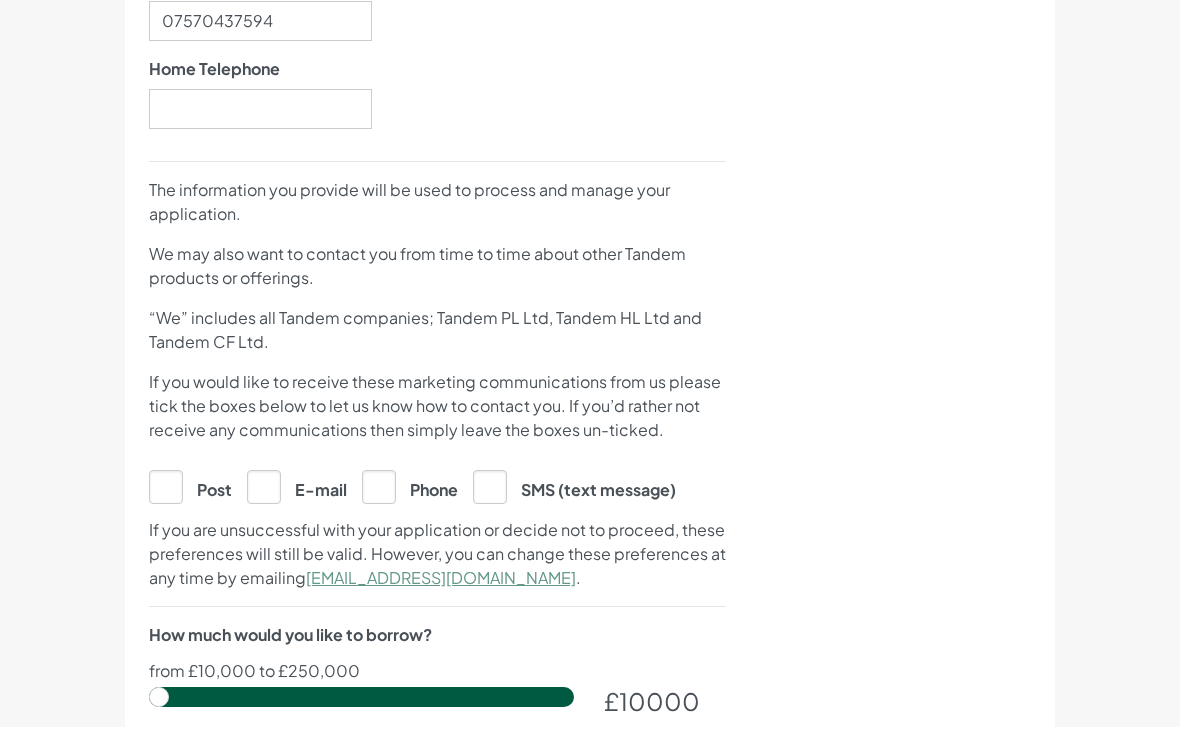 click on "E-mail" at bounding box center (297, 505) 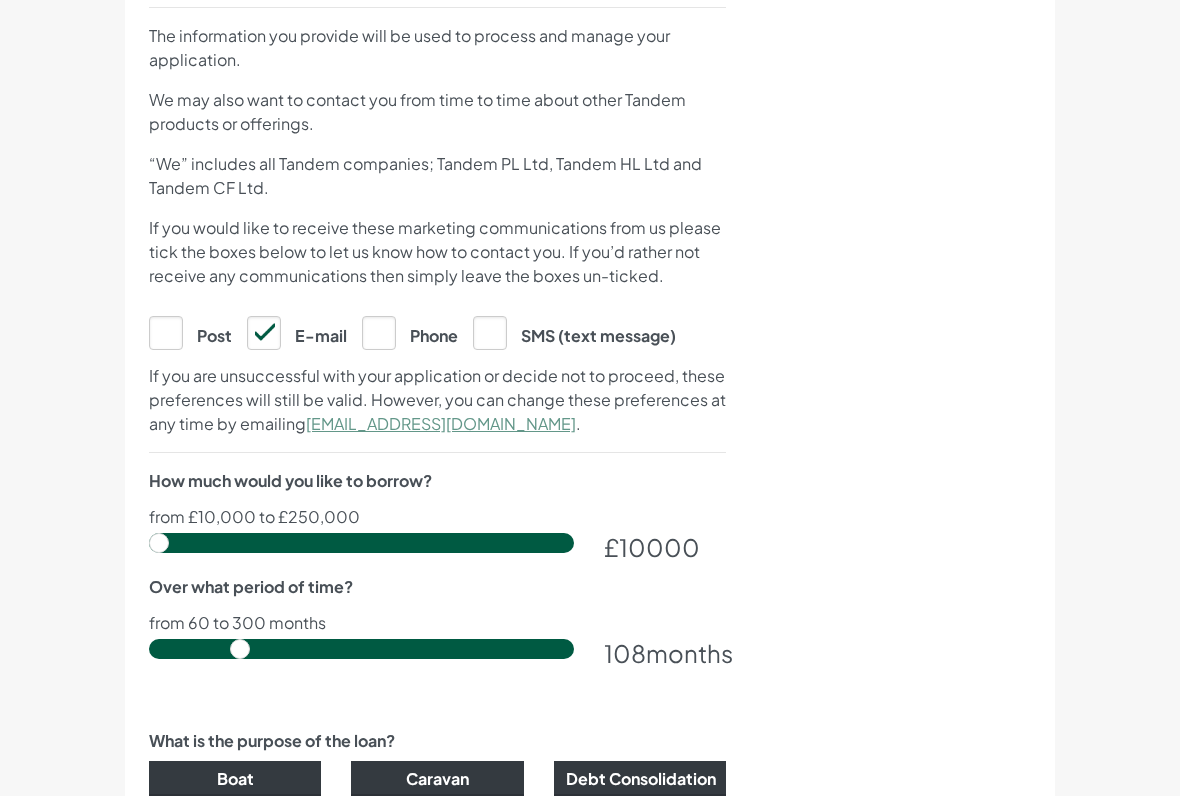 scroll, scrollTop: 853, scrollLeft: 0, axis: vertical 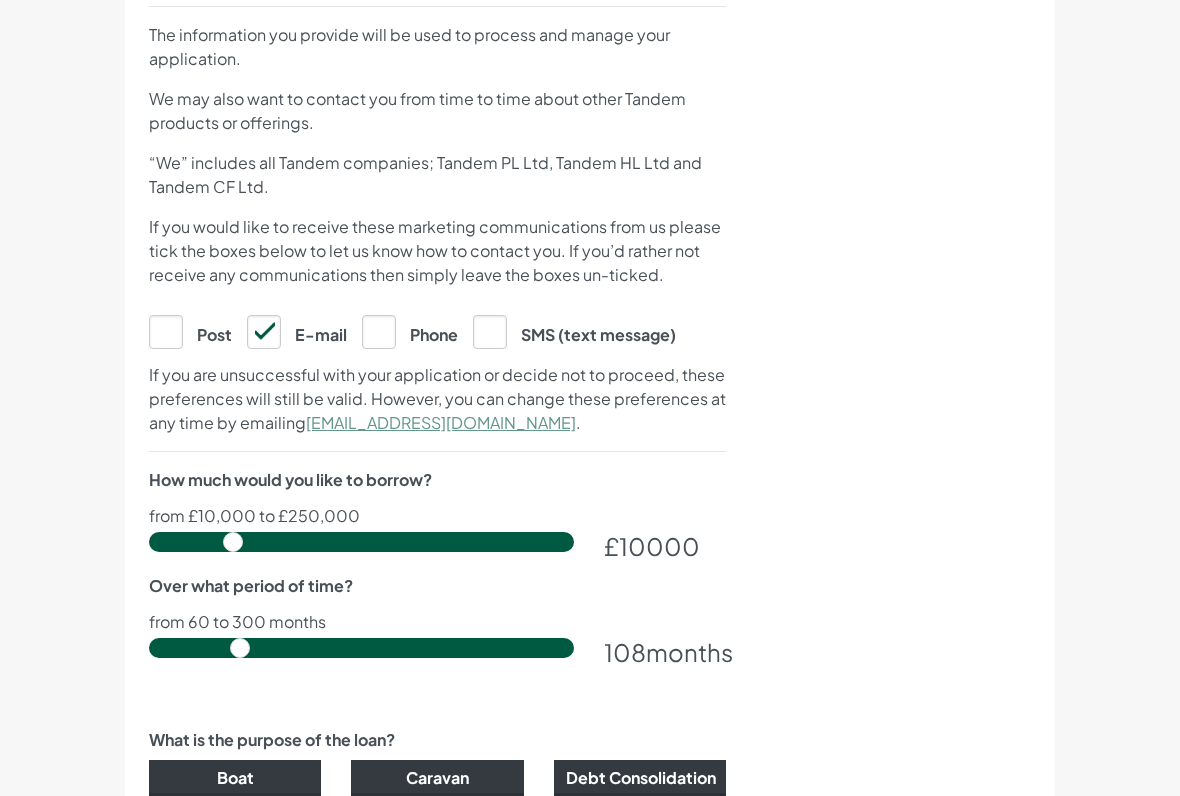 click at bounding box center (361, 542) 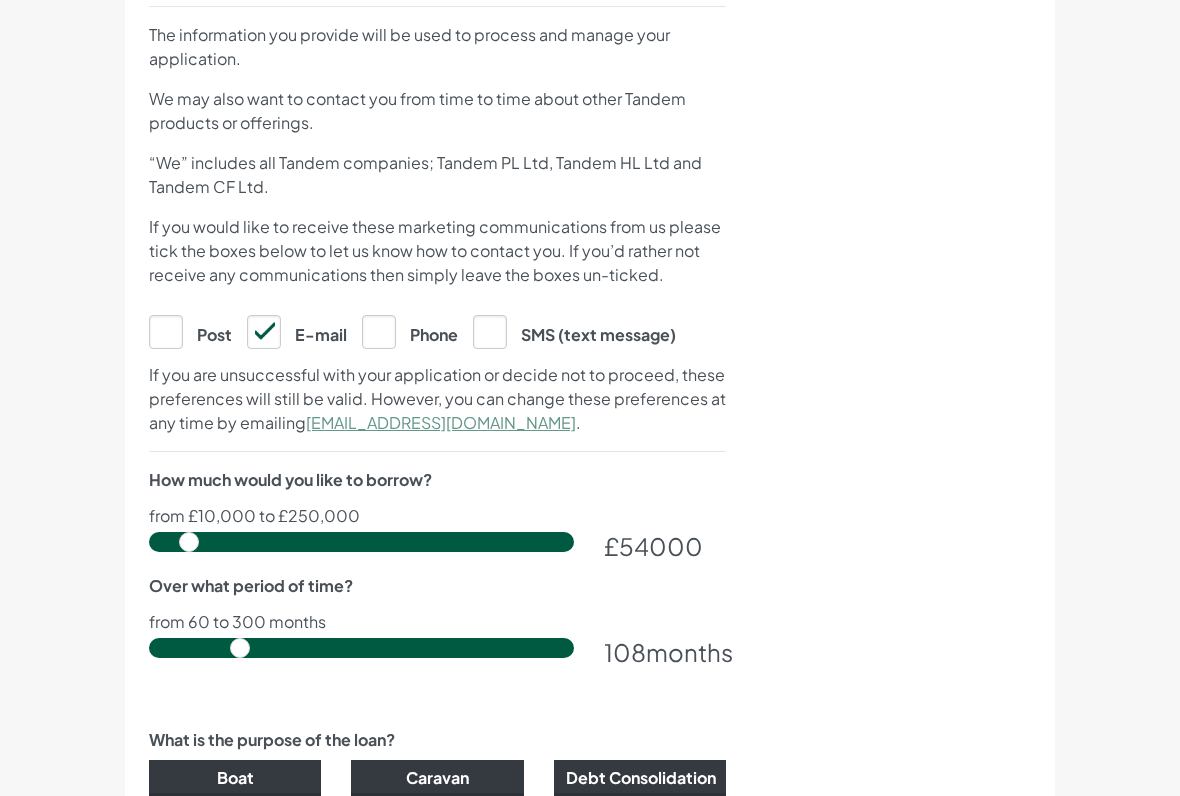click at bounding box center [361, 542] 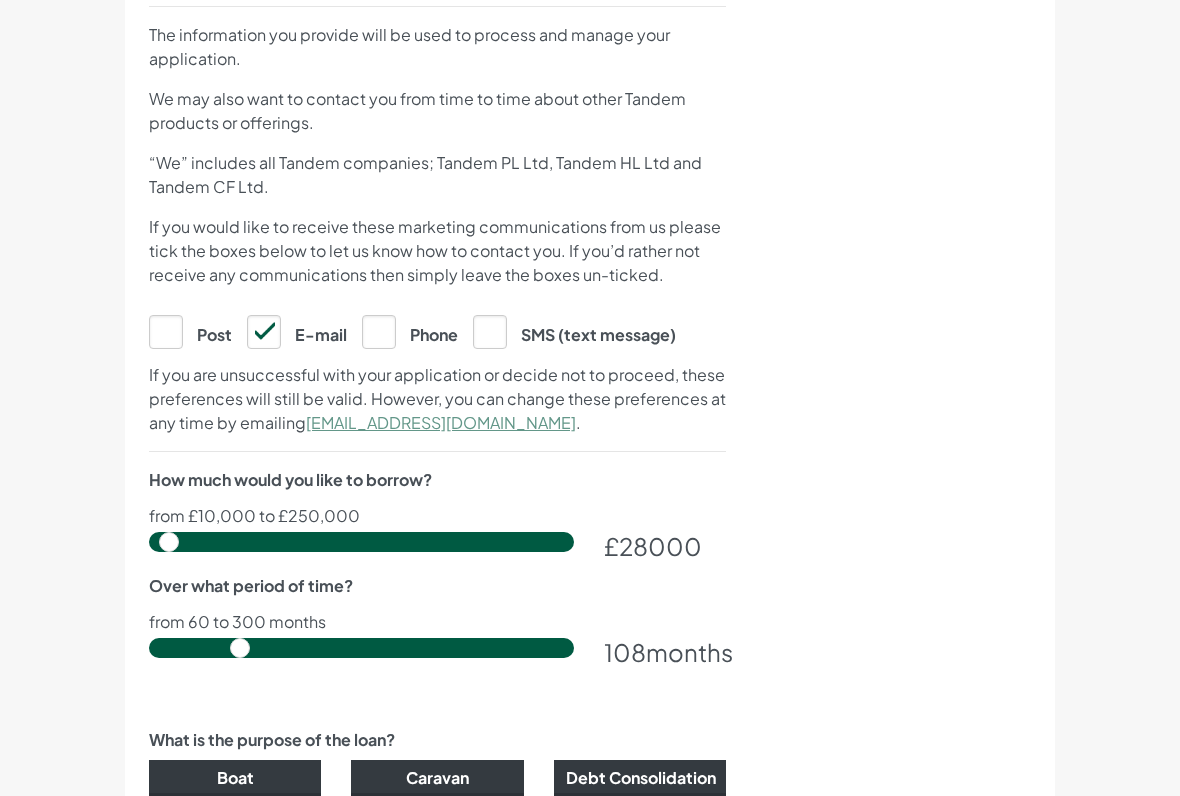 type on "16000" 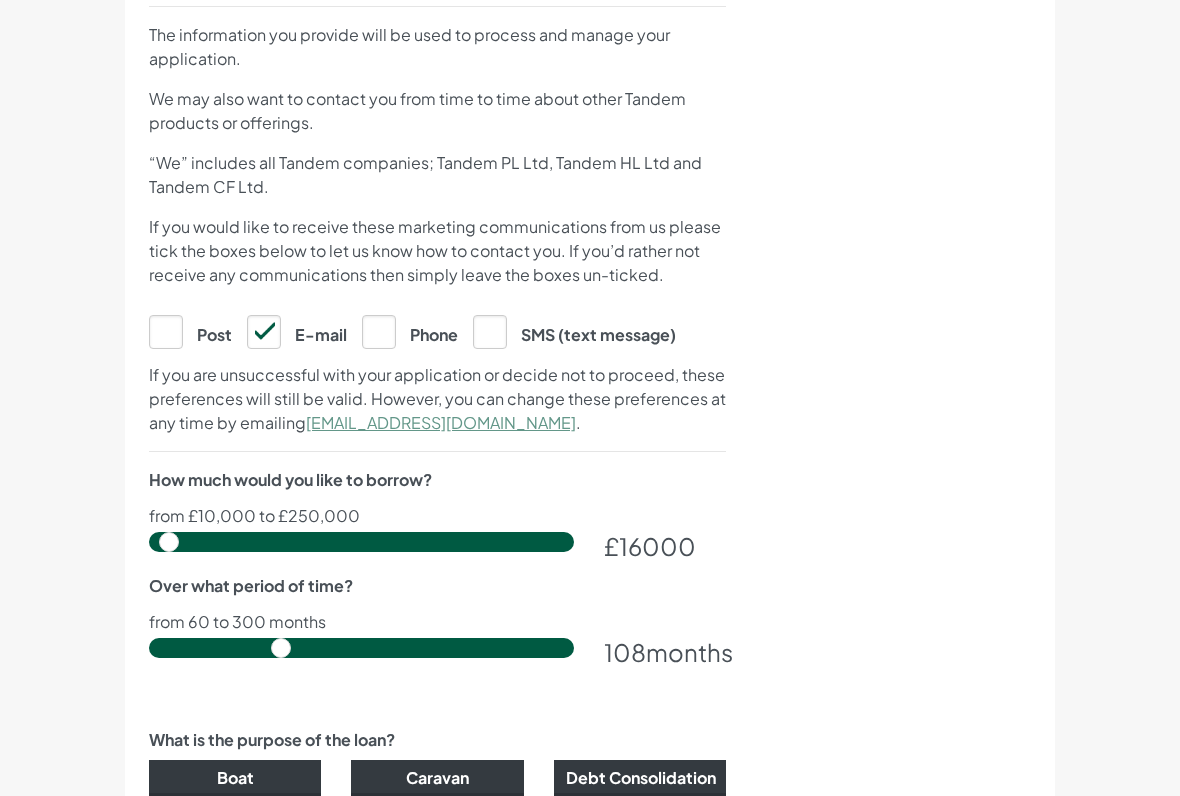 click at bounding box center (361, 648) 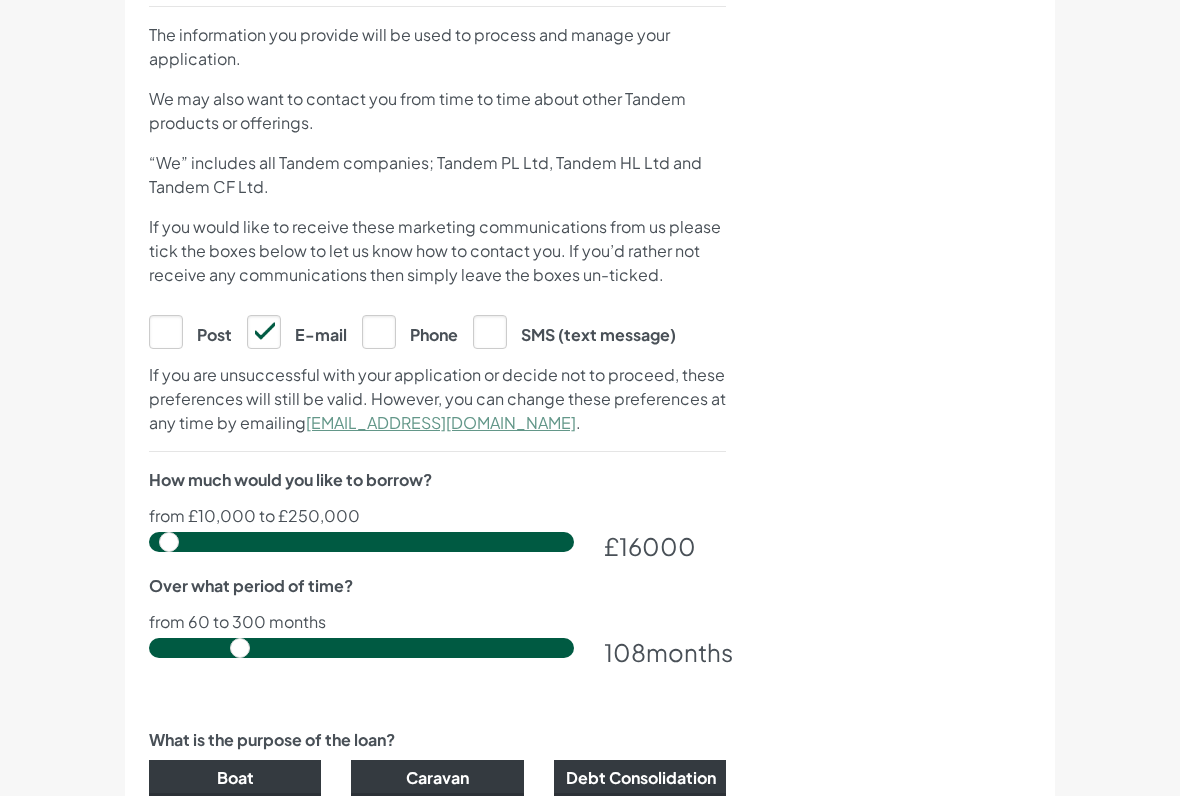 click at bounding box center [361, 648] 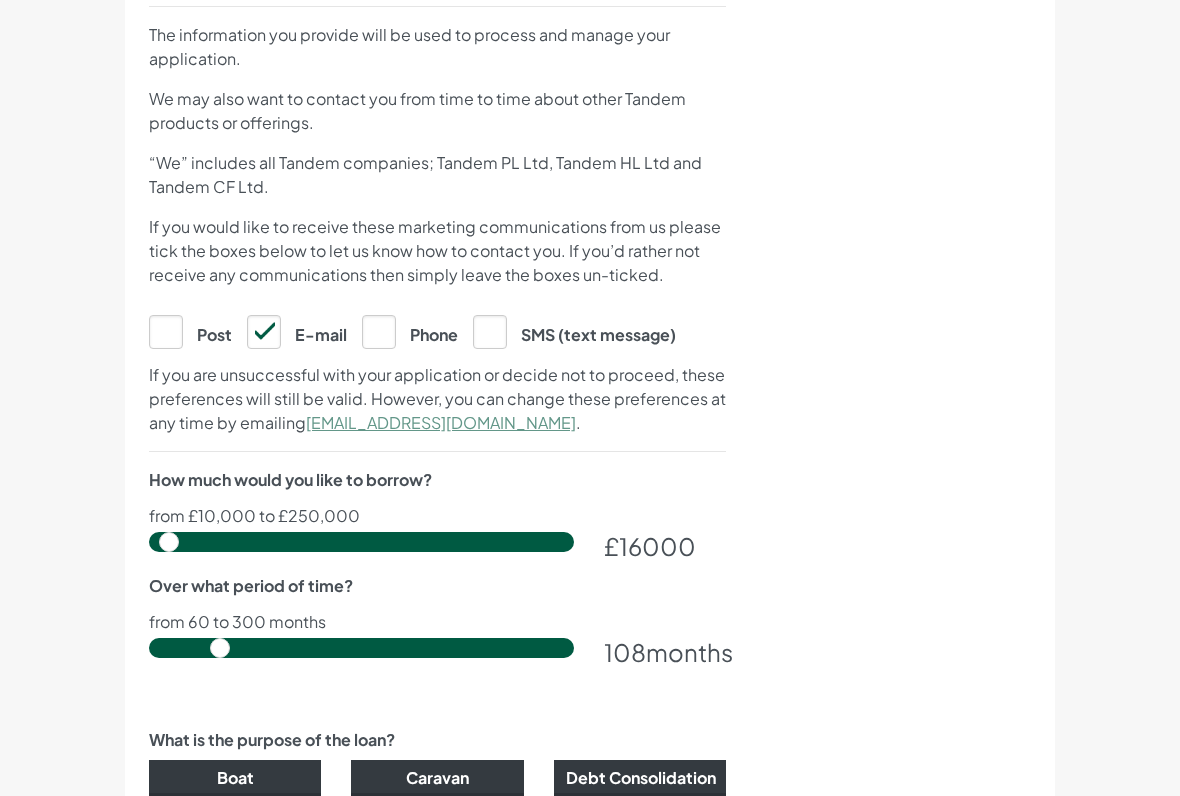 click at bounding box center (361, 648) 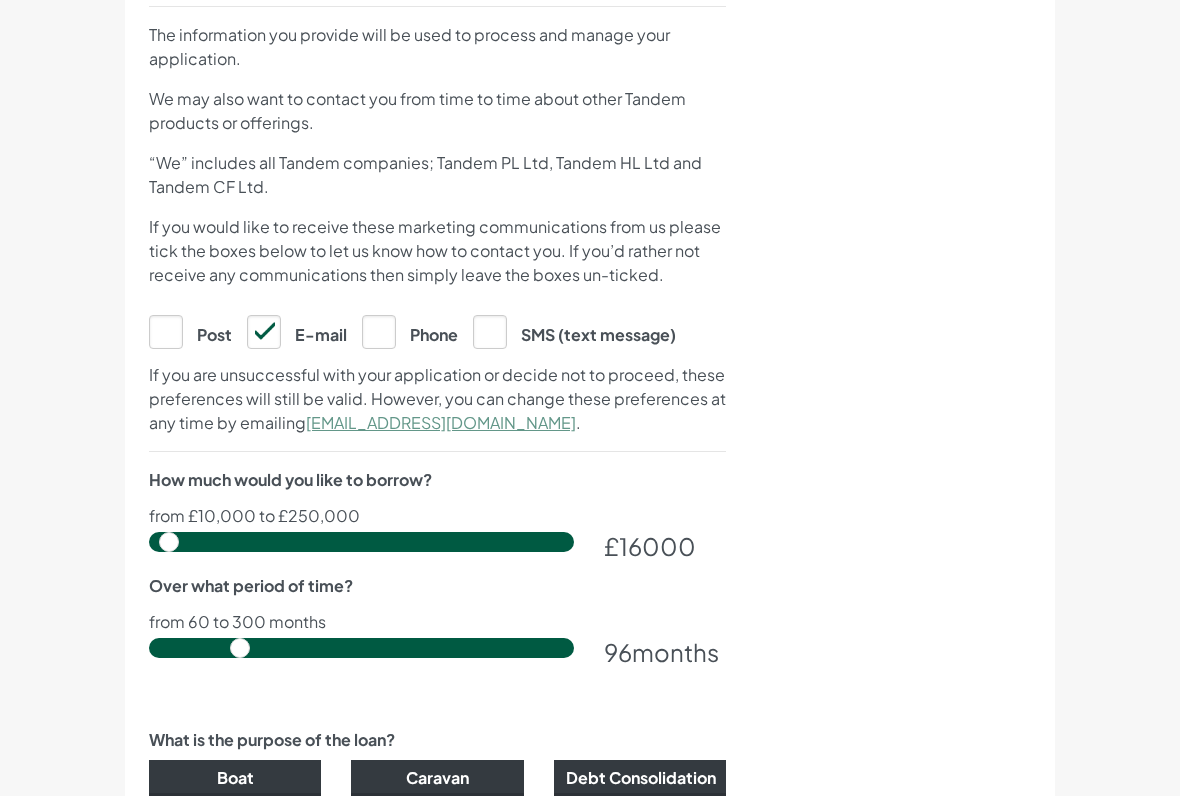 click at bounding box center [361, 648] 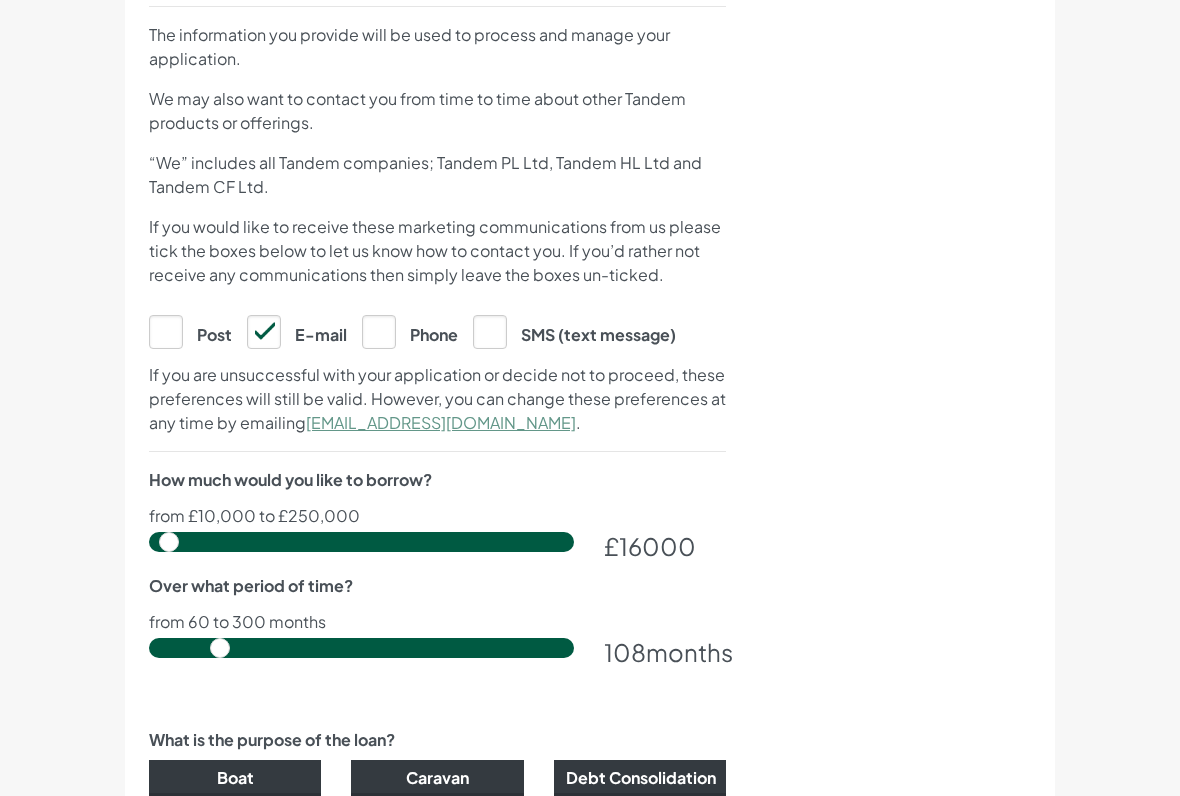 type on "96" 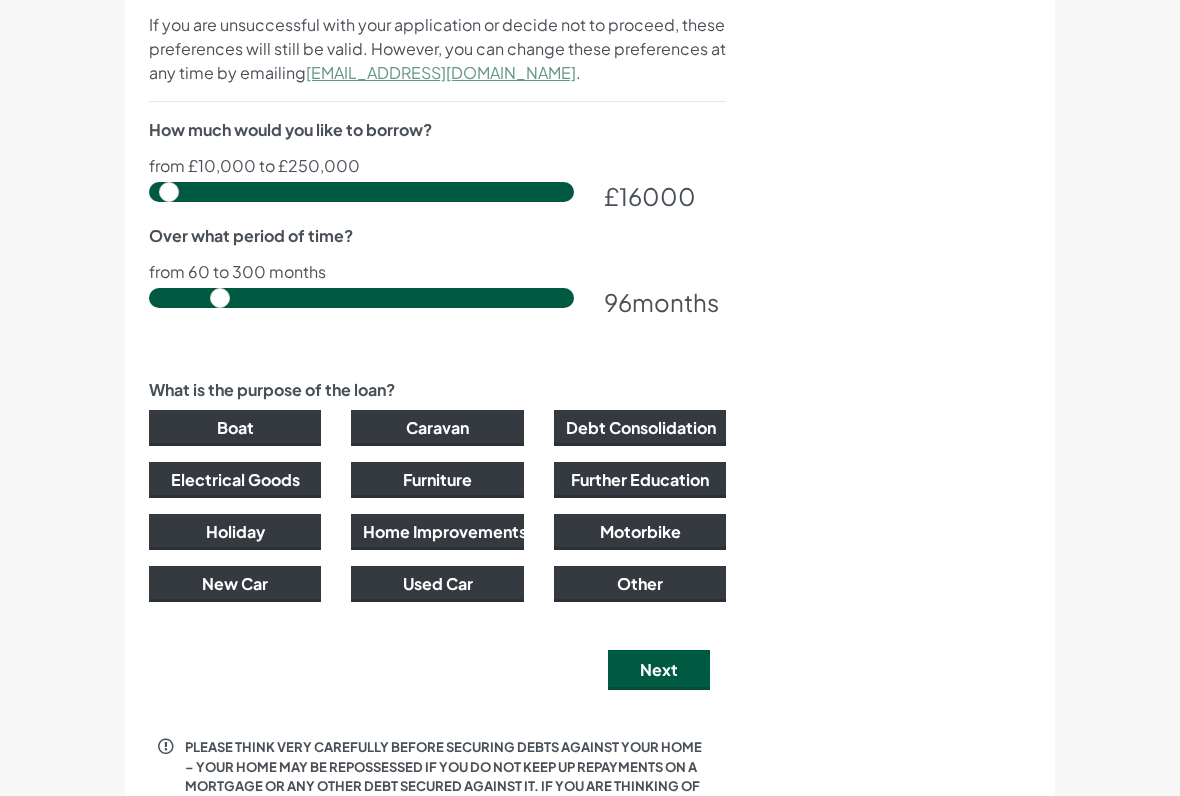 scroll, scrollTop: 1204, scrollLeft: 0, axis: vertical 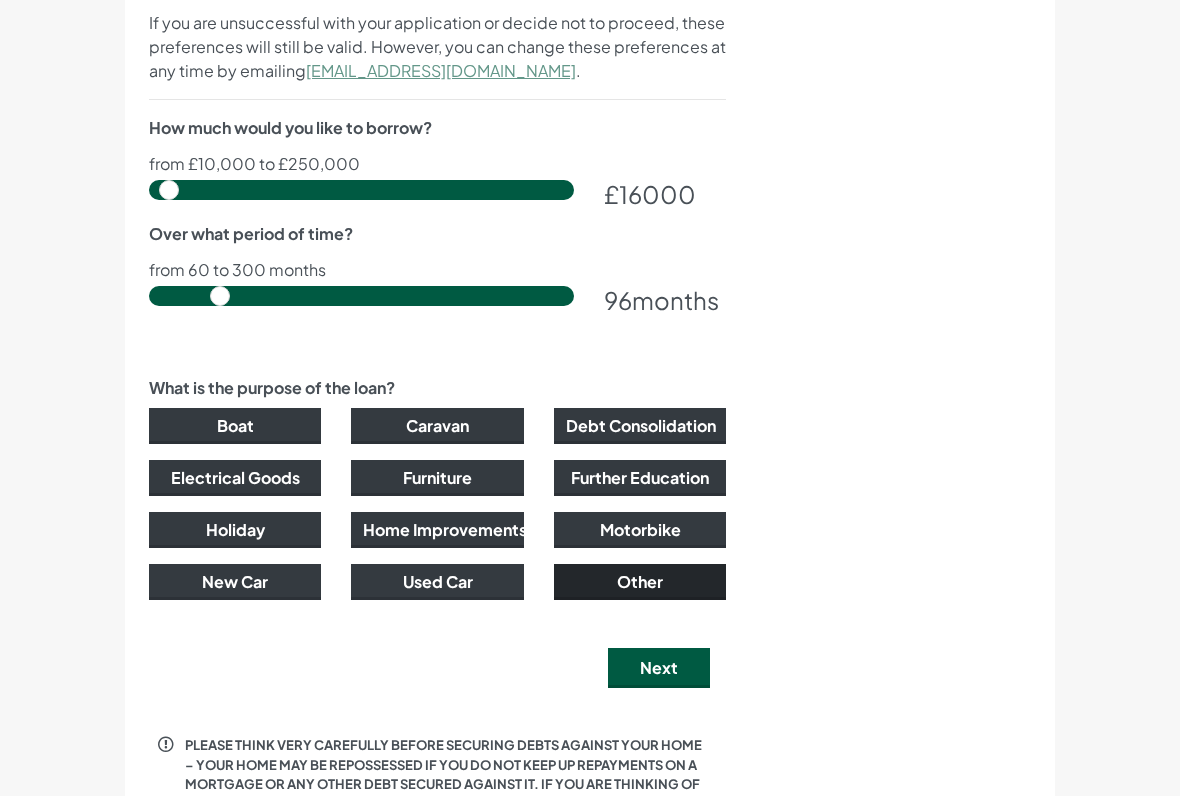 click on "Other" at bounding box center (640, 583) 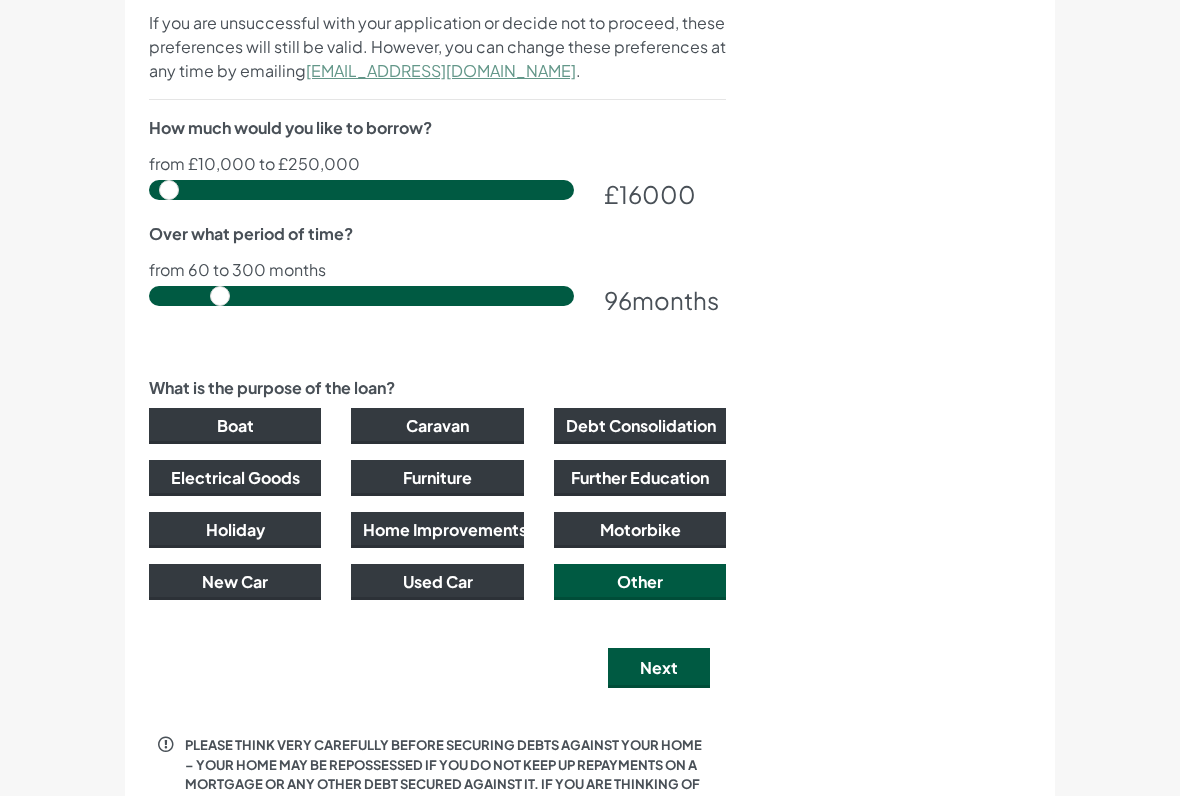 click on "Next" at bounding box center [659, 669] 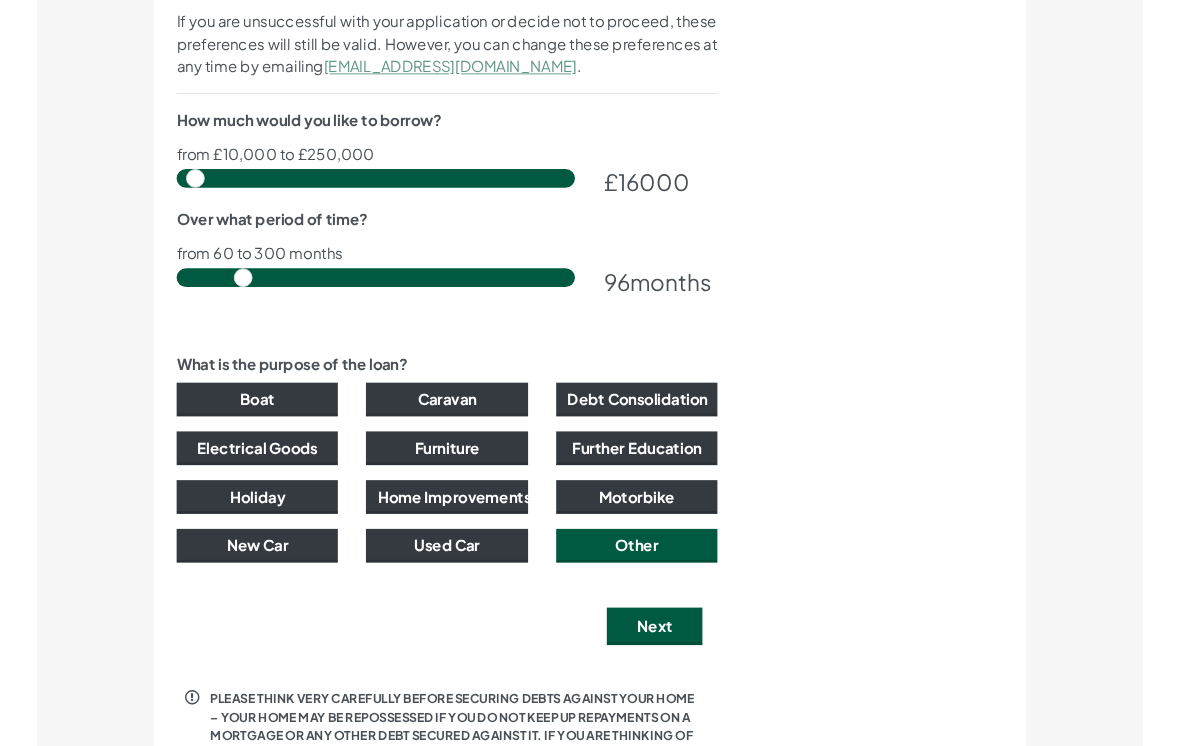 scroll, scrollTop: 0, scrollLeft: 0, axis: both 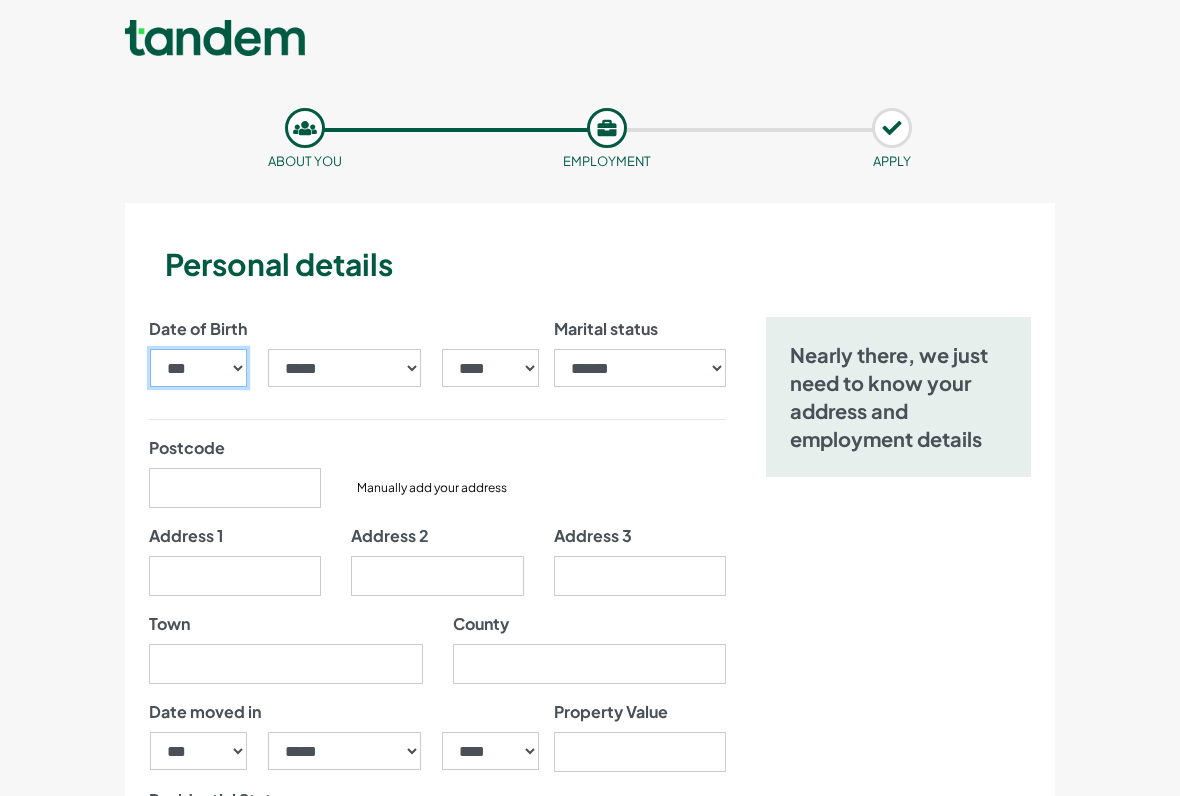 select on "**" 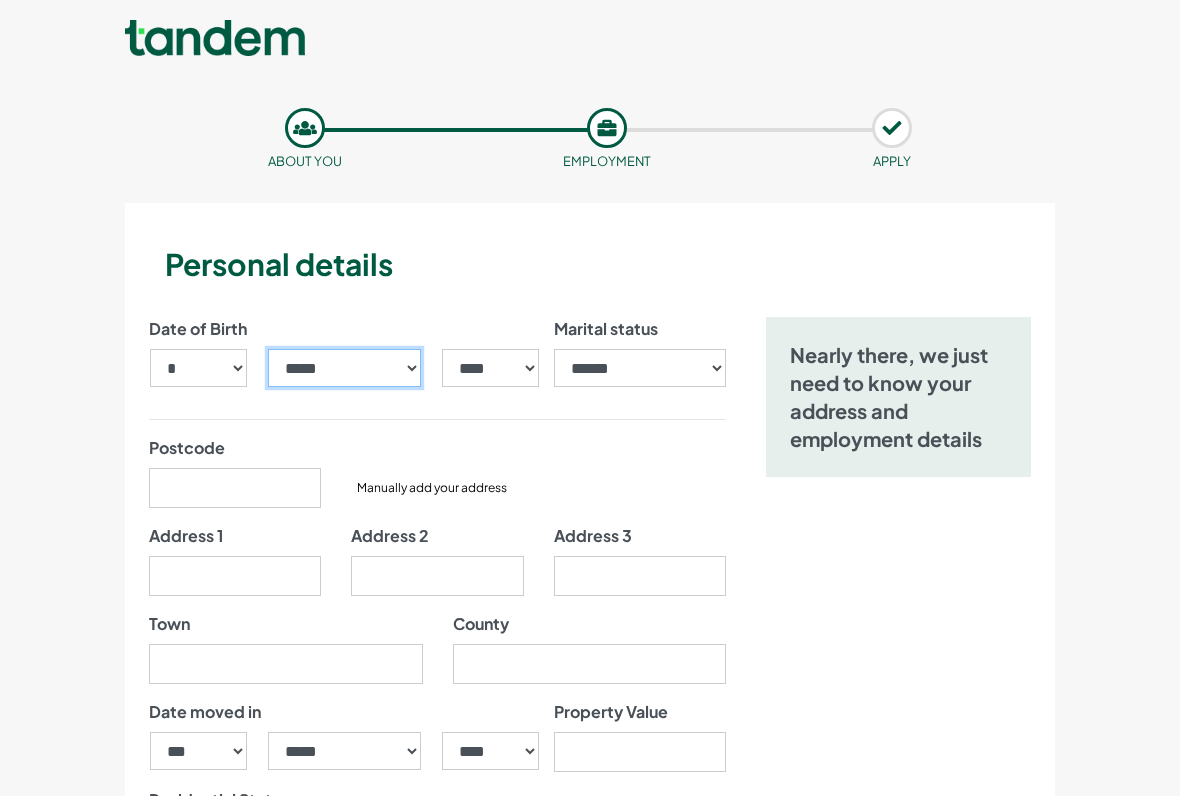 select on "**" 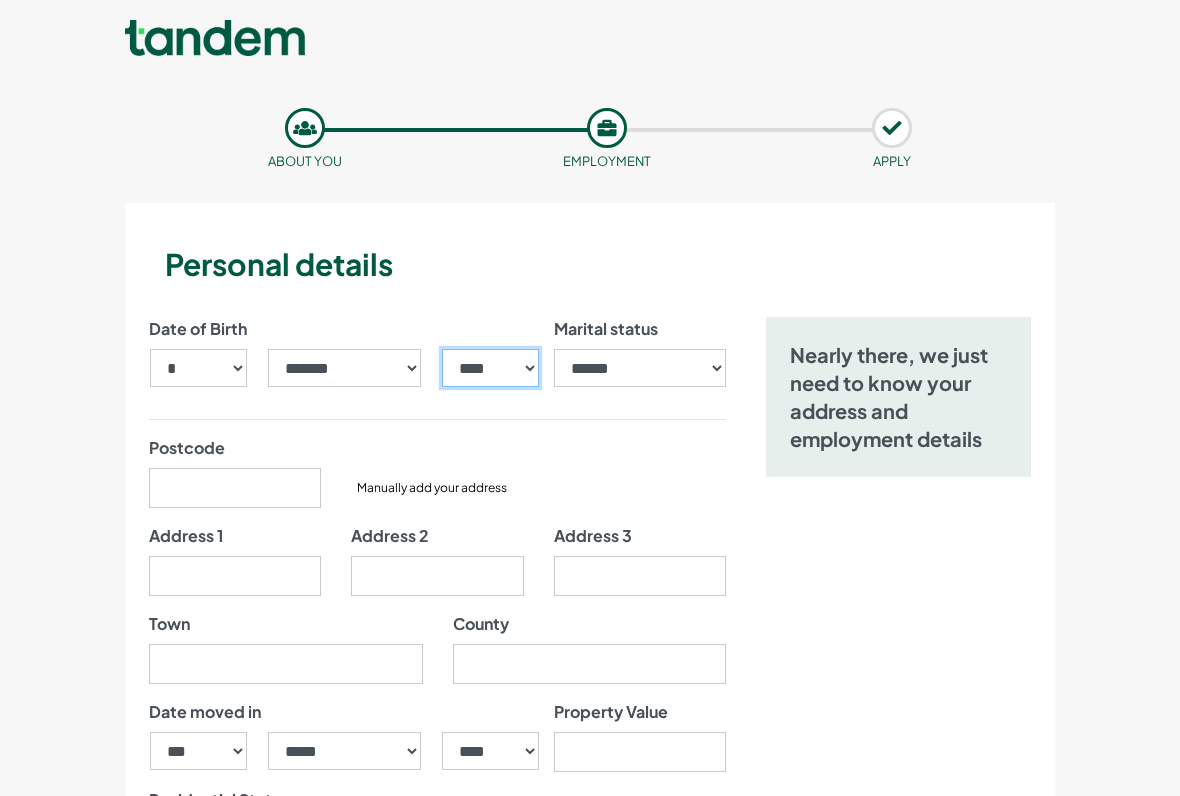 select on "****" 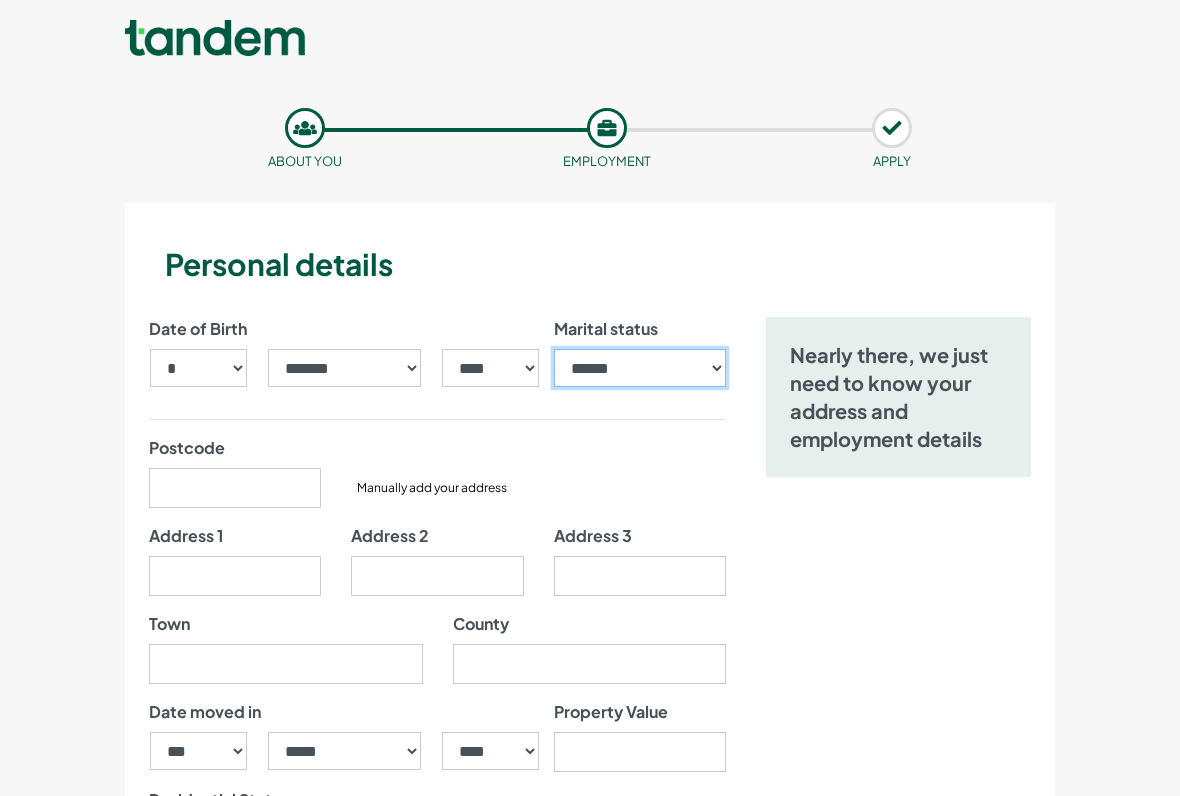 select on "******" 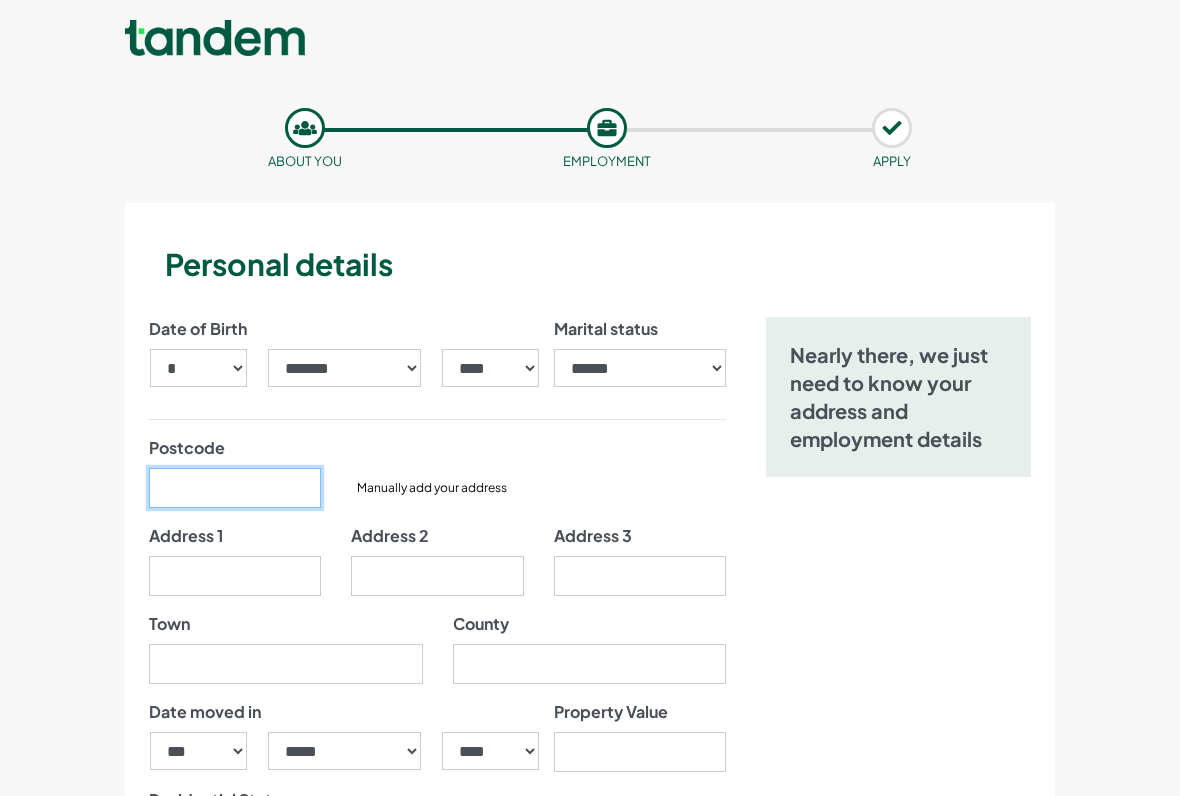 click on "Postcode" at bounding box center [235, 488] 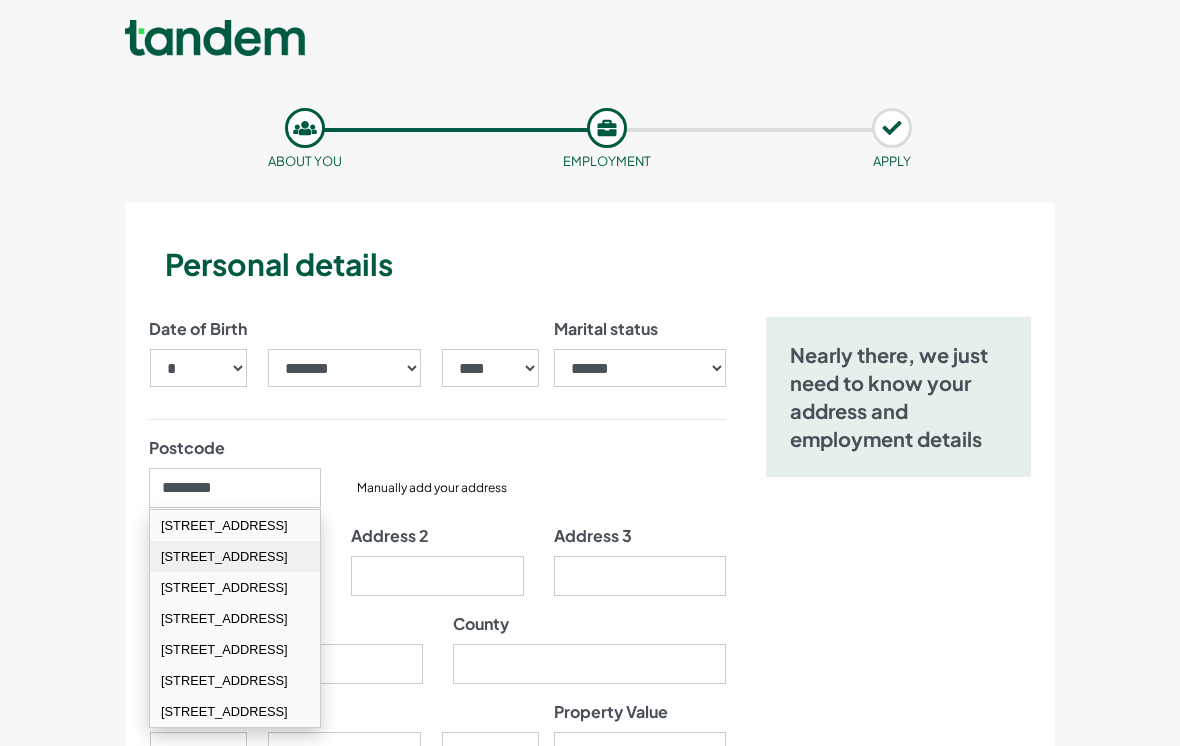 click on "394 Southcroft Road London SW16 6QX" at bounding box center [235, 556] 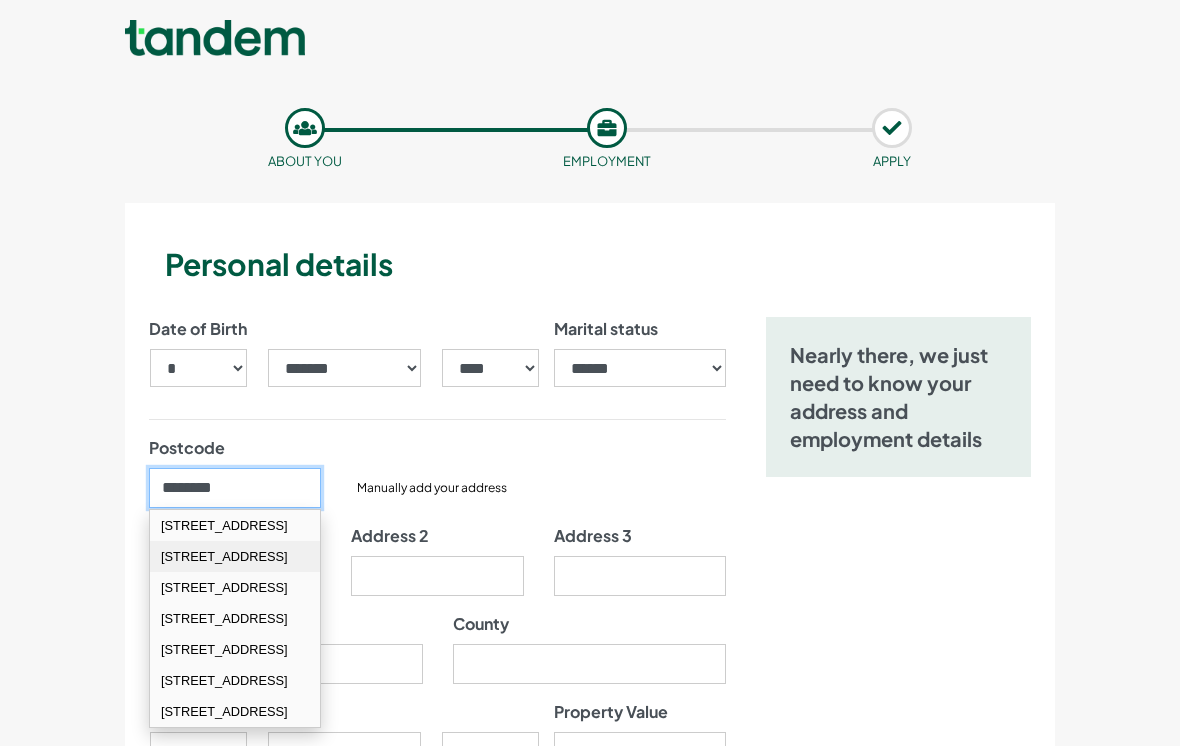 type on "********" 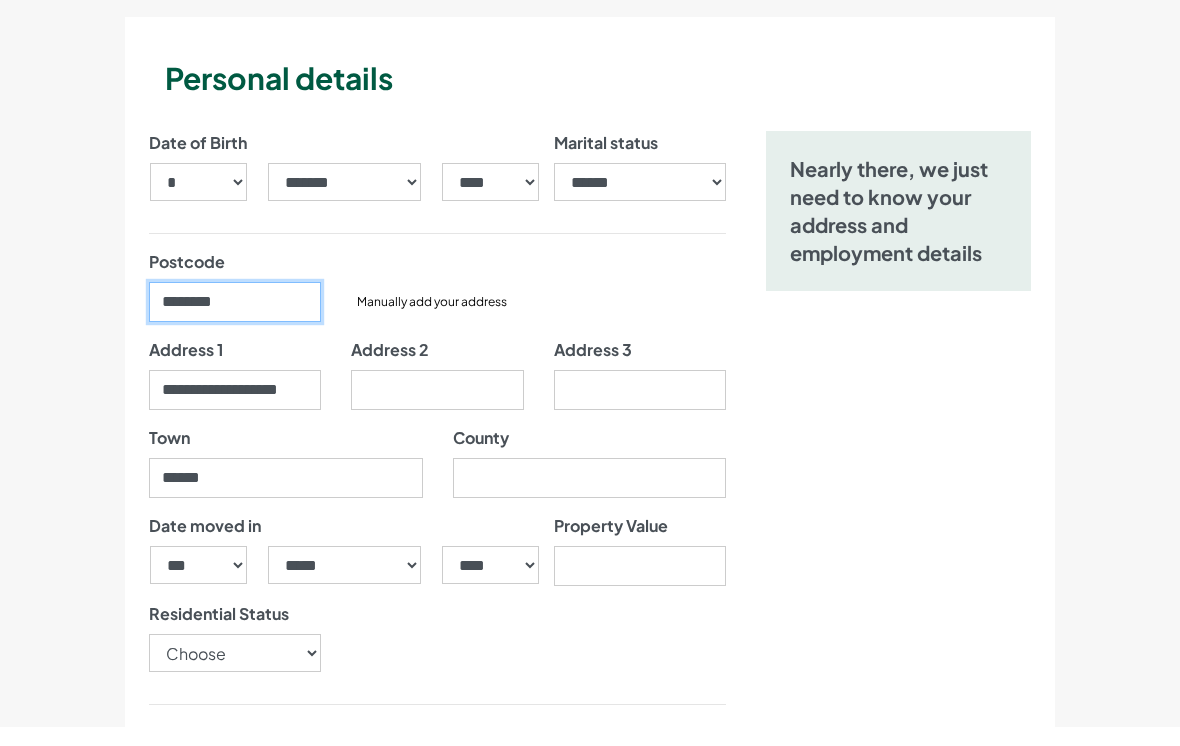 scroll, scrollTop: 172, scrollLeft: 0, axis: vertical 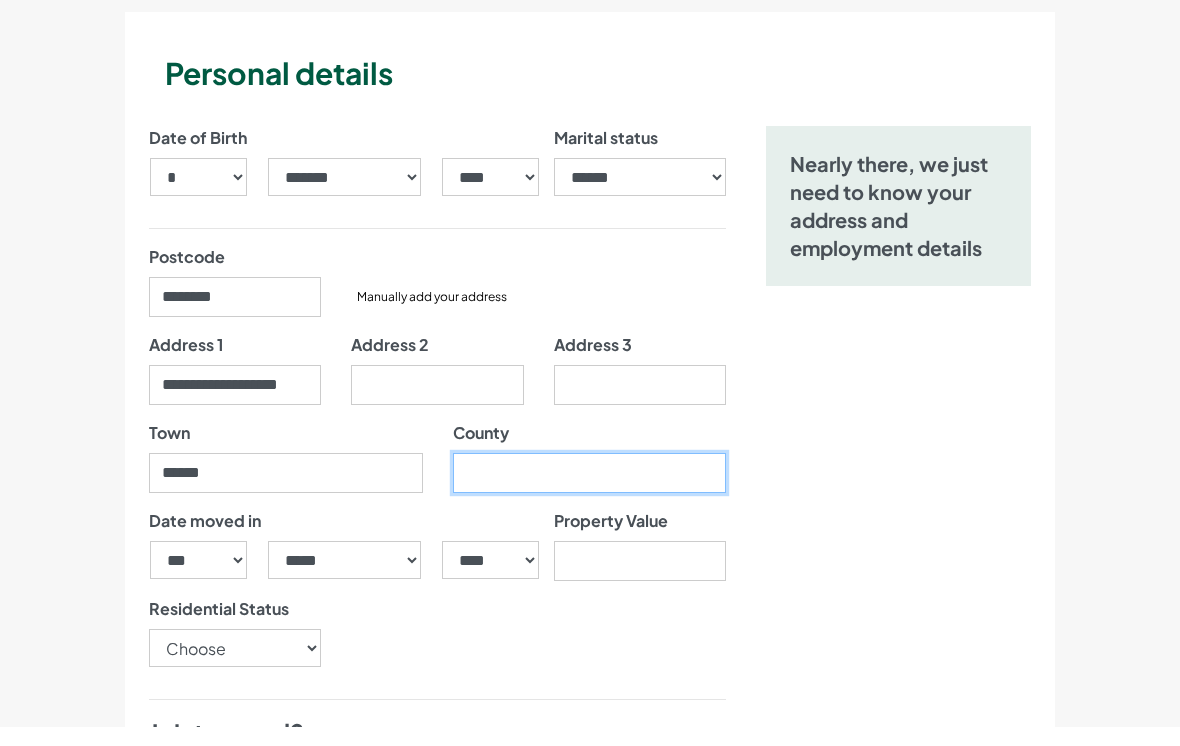 click on "County" at bounding box center (590, 492) 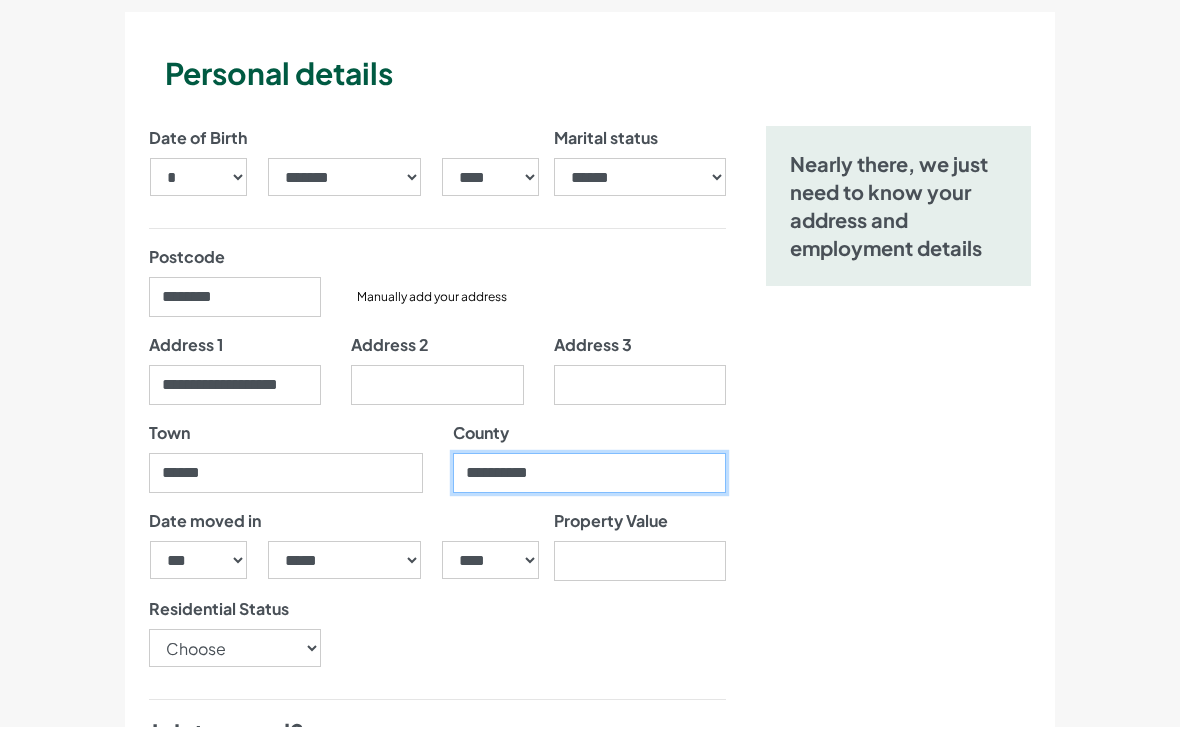 type on "**********" 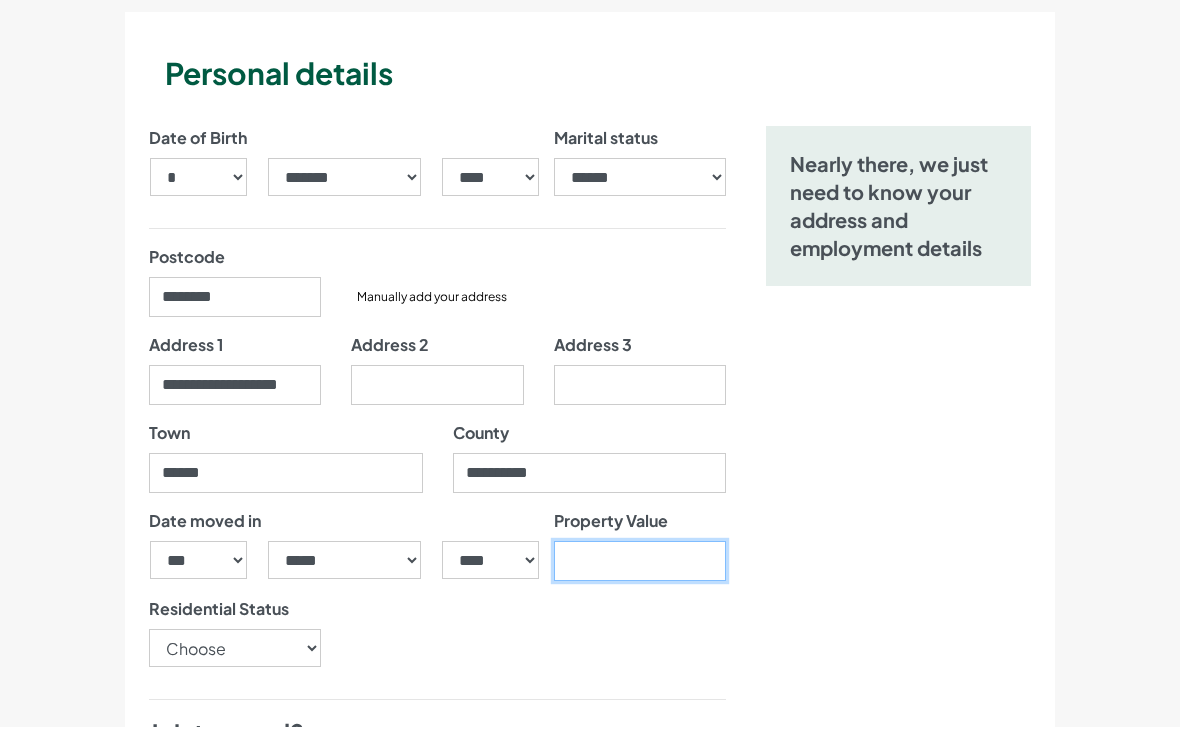 click on "Property Value" at bounding box center [640, 580] 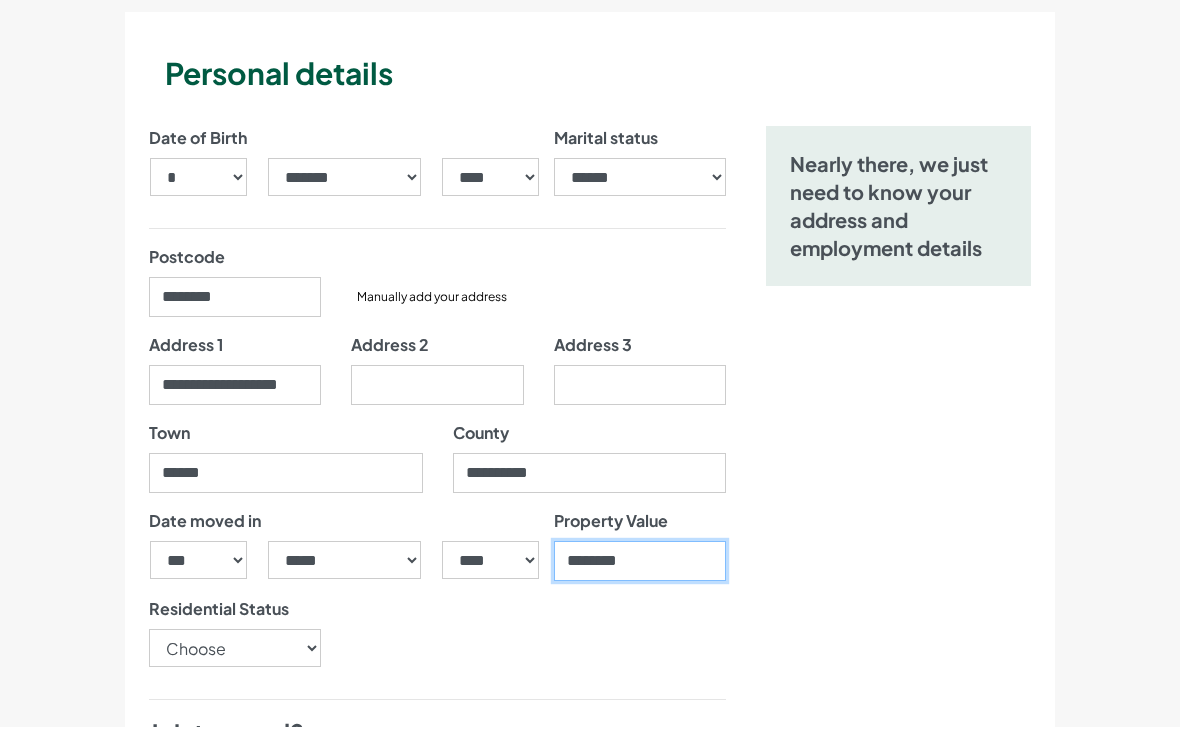 type on "********" 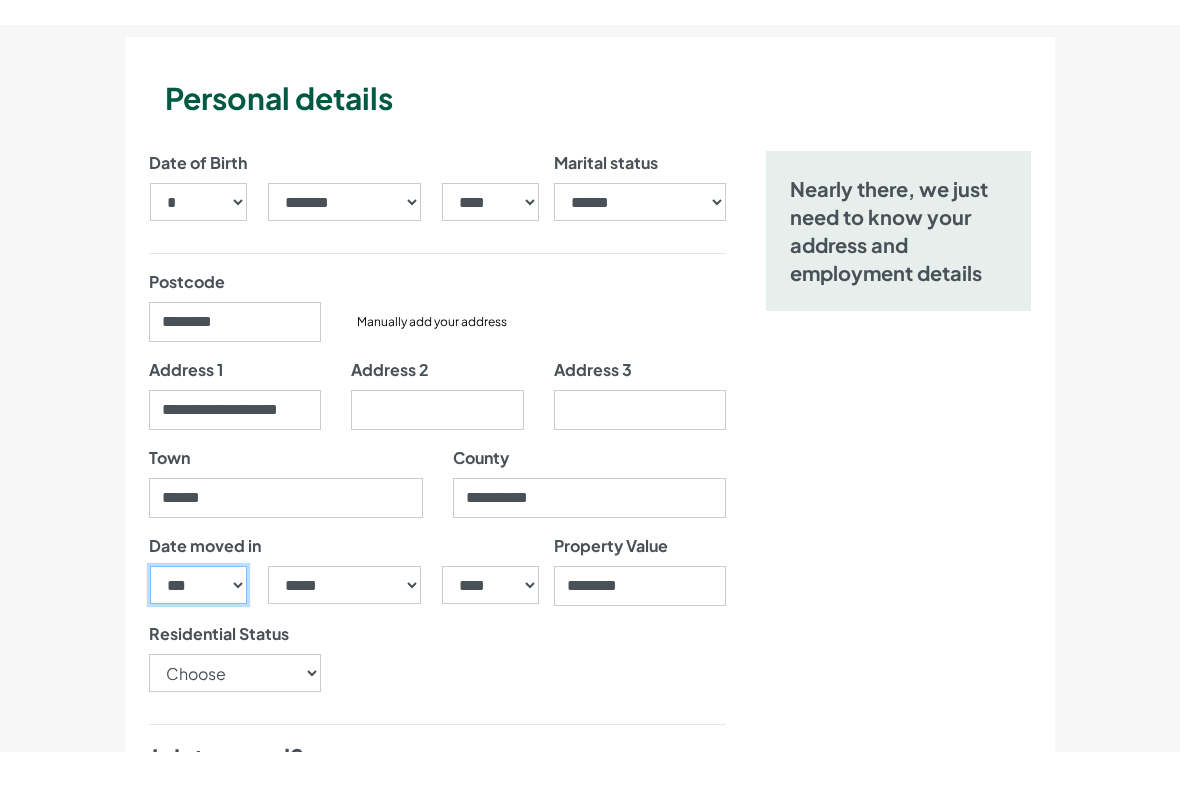 scroll, scrollTop: 191, scrollLeft: 0, axis: vertical 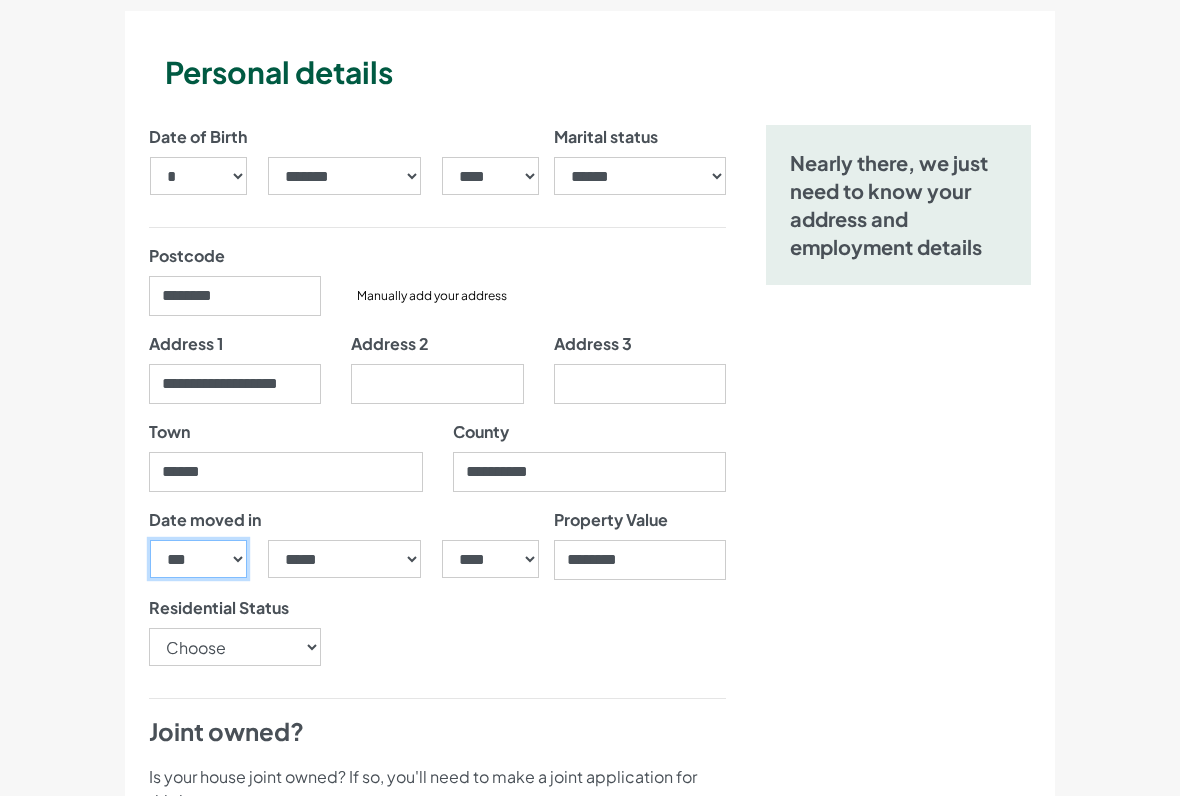 select on "**" 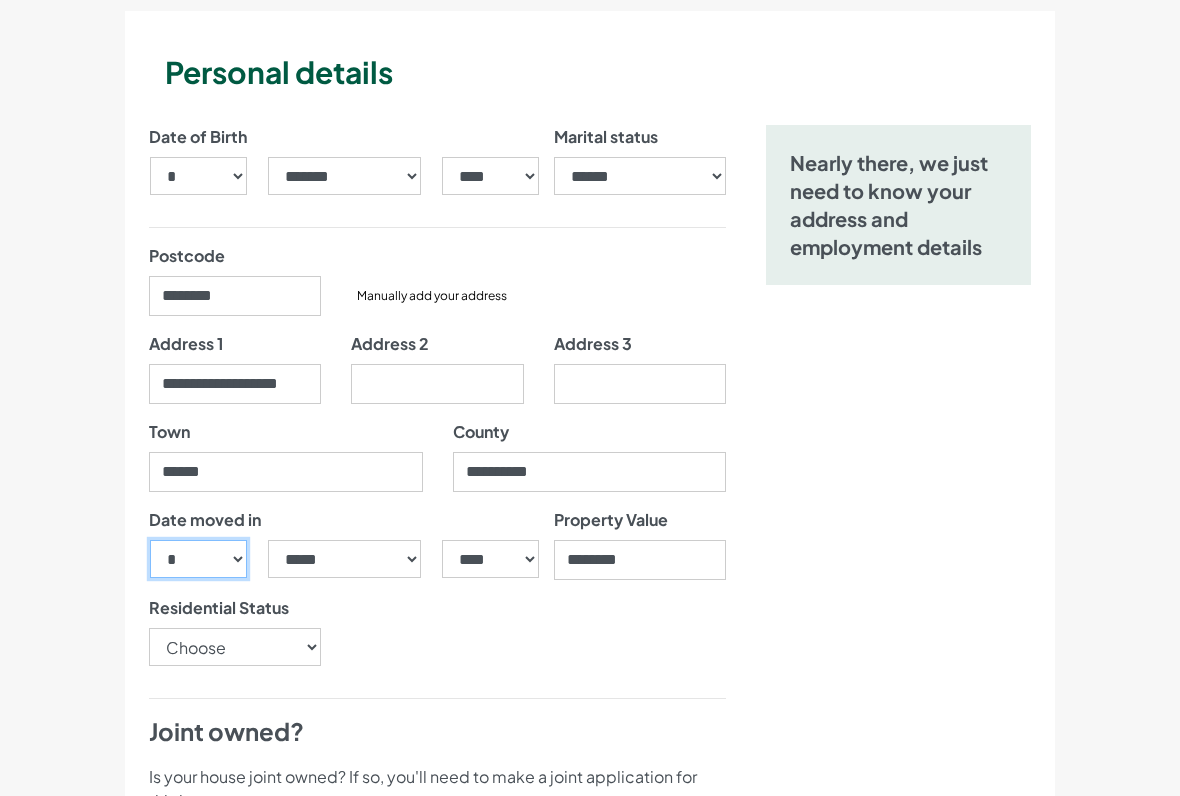 scroll, scrollTop: 192, scrollLeft: 0, axis: vertical 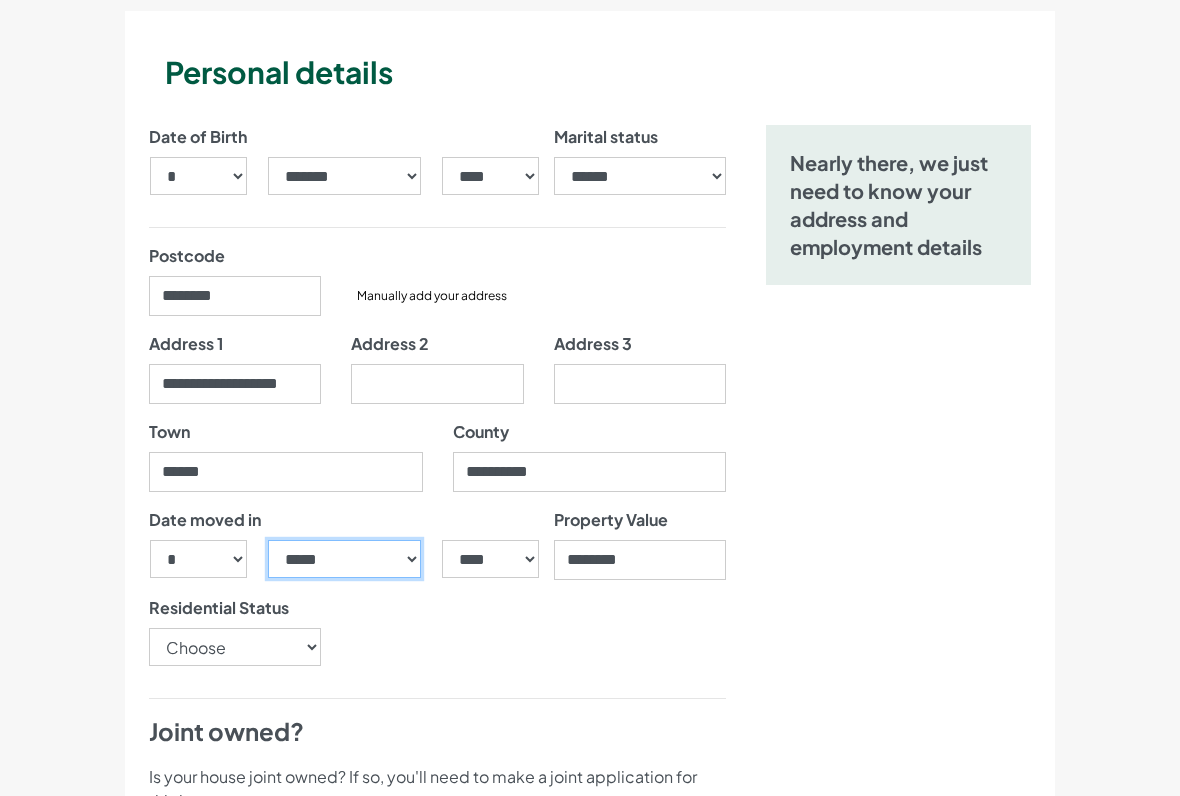 select on "**" 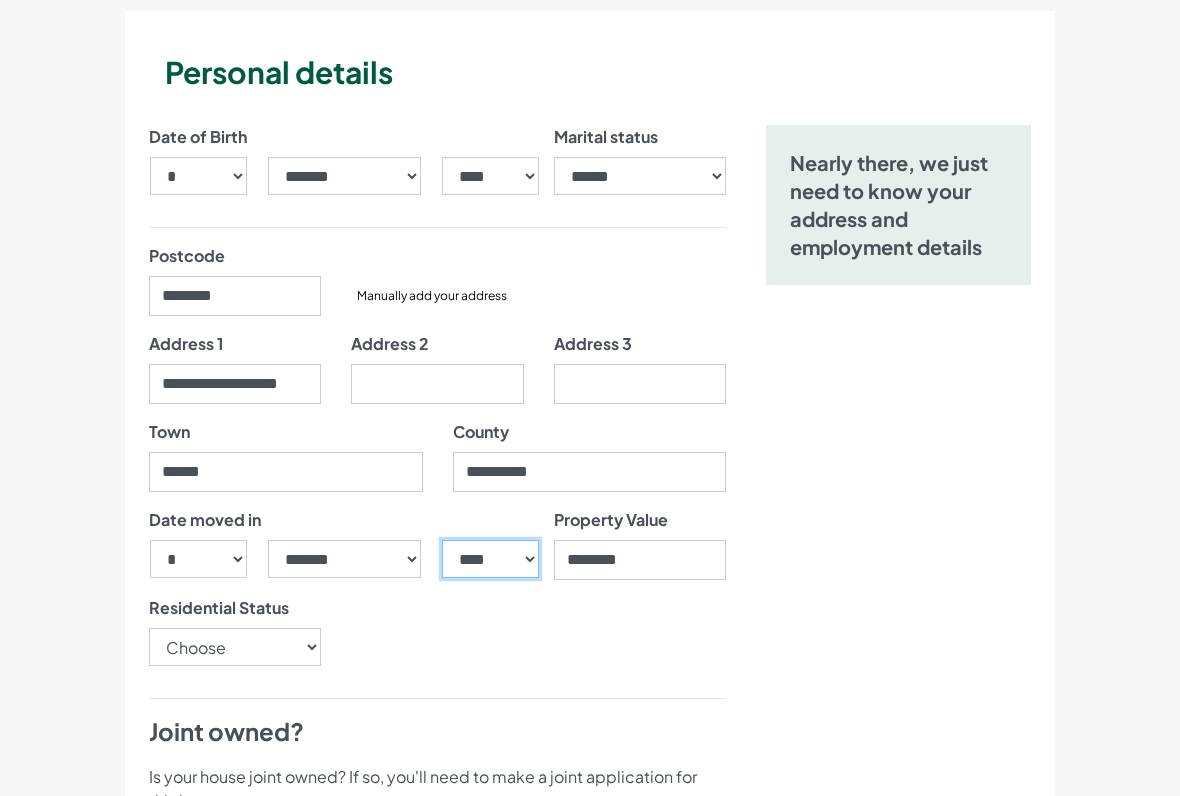 select on "****" 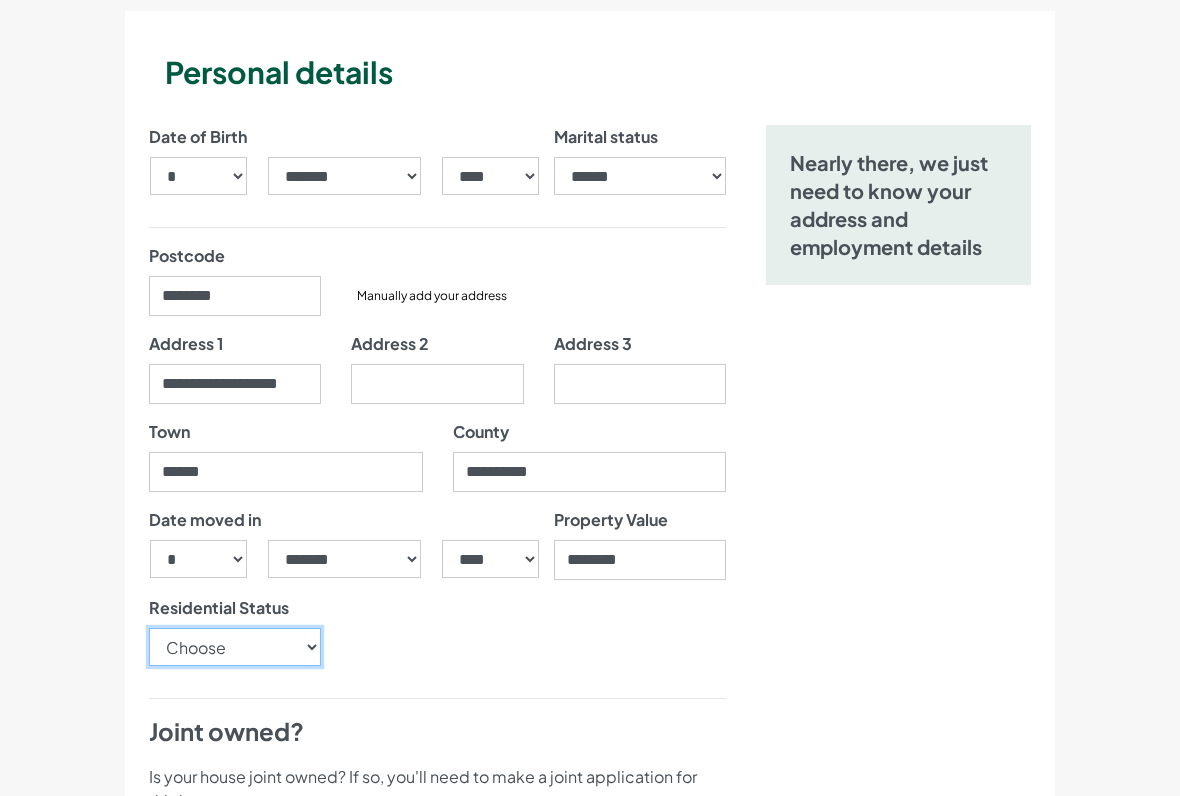 select on "OwnerOccupier" 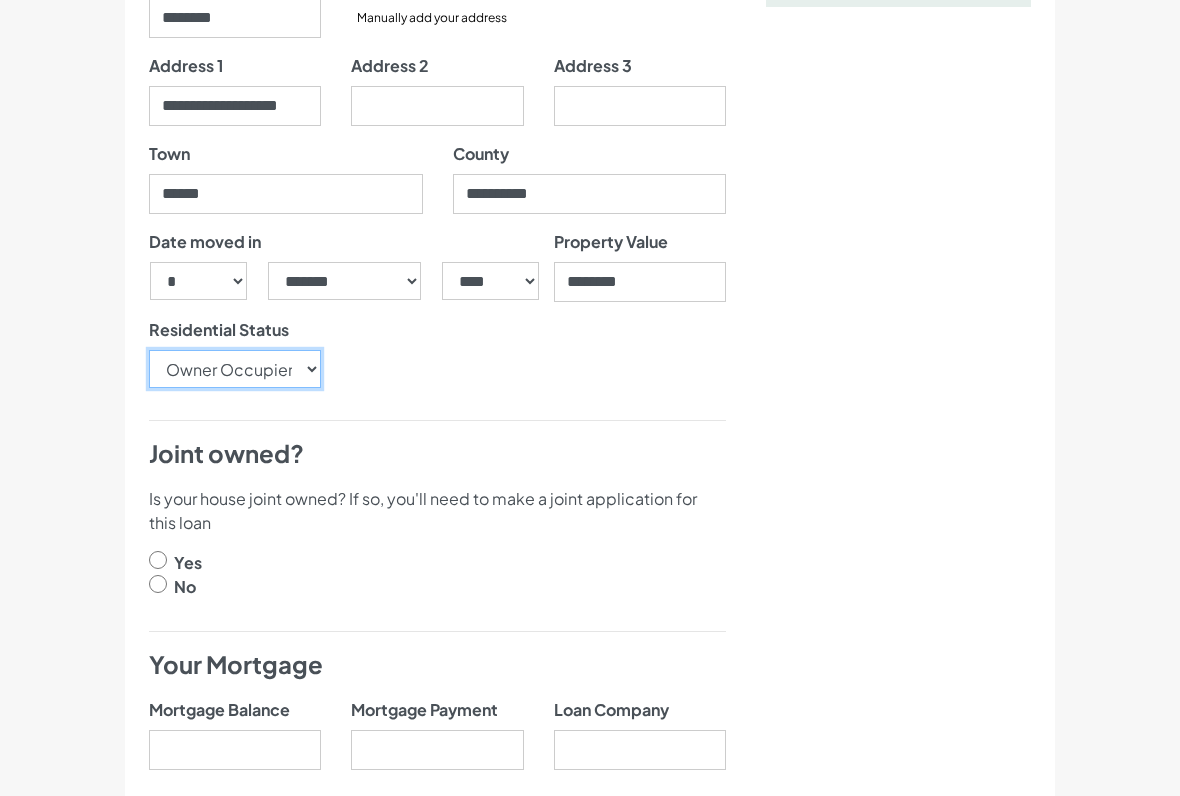 scroll, scrollTop: 486, scrollLeft: 0, axis: vertical 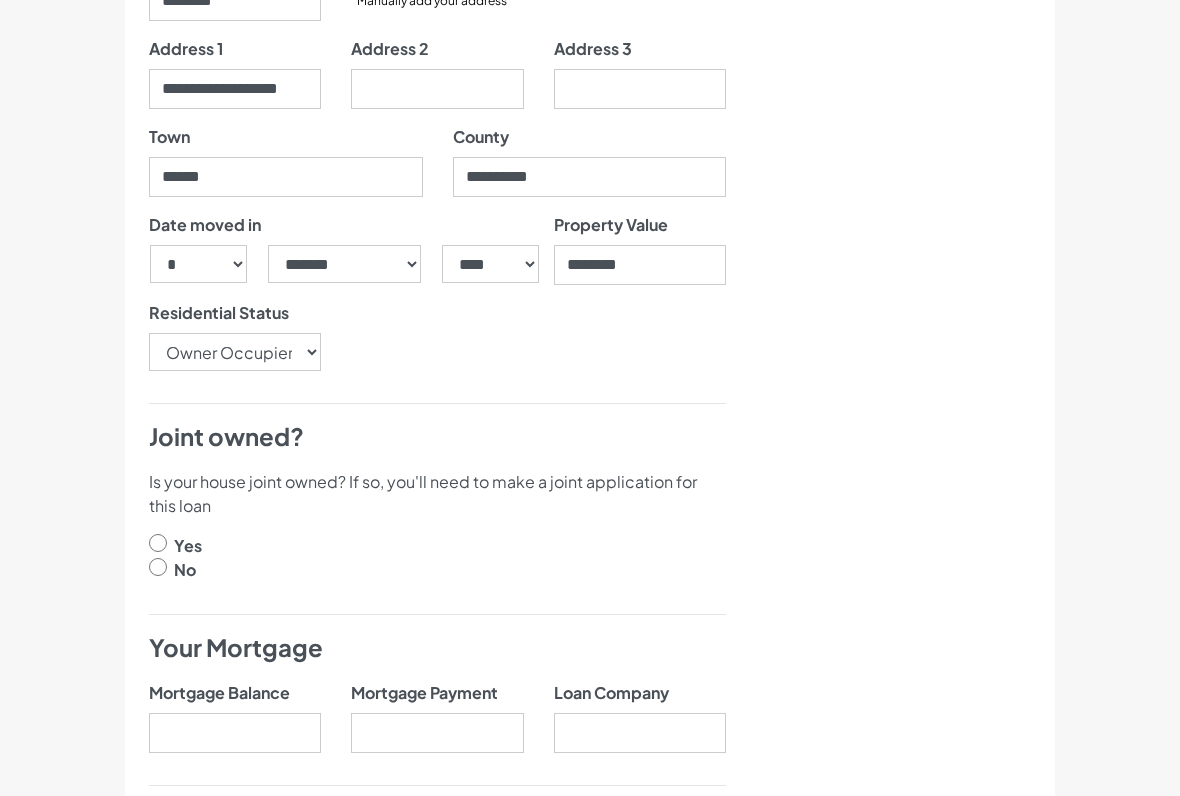 click at bounding box center (158, 567) 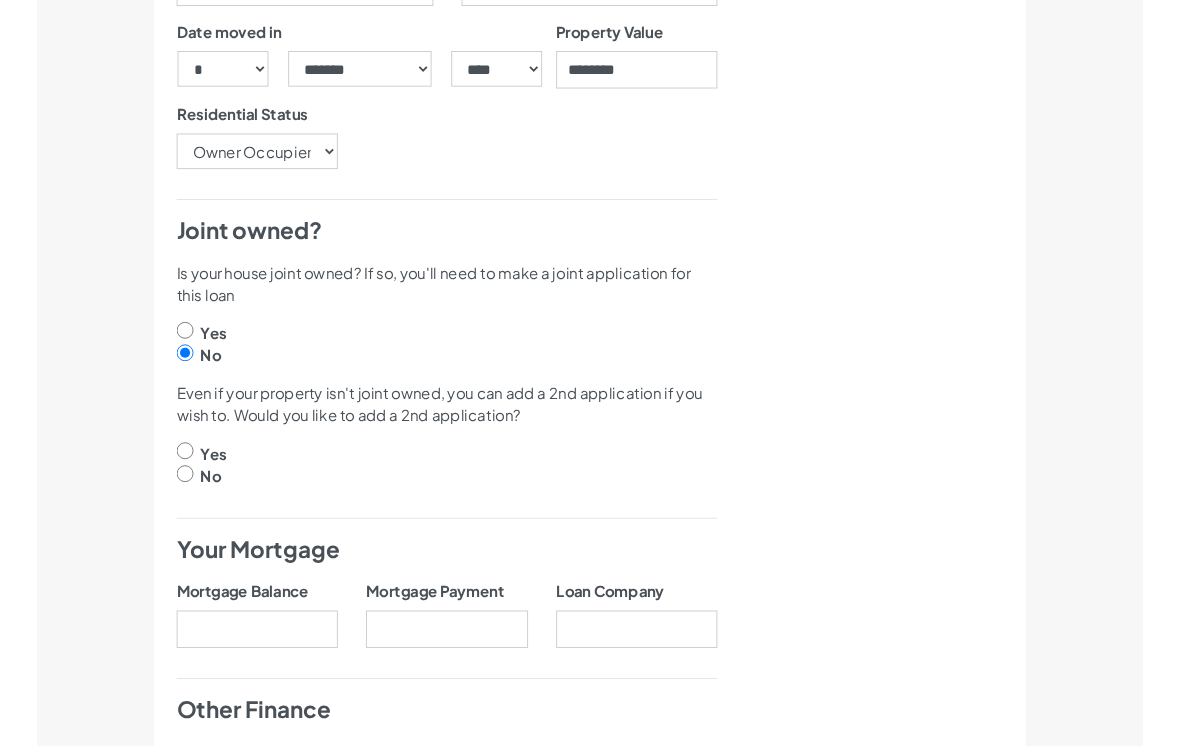 scroll, scrollTop: 702, scrollLeft: 0, axis: vertical 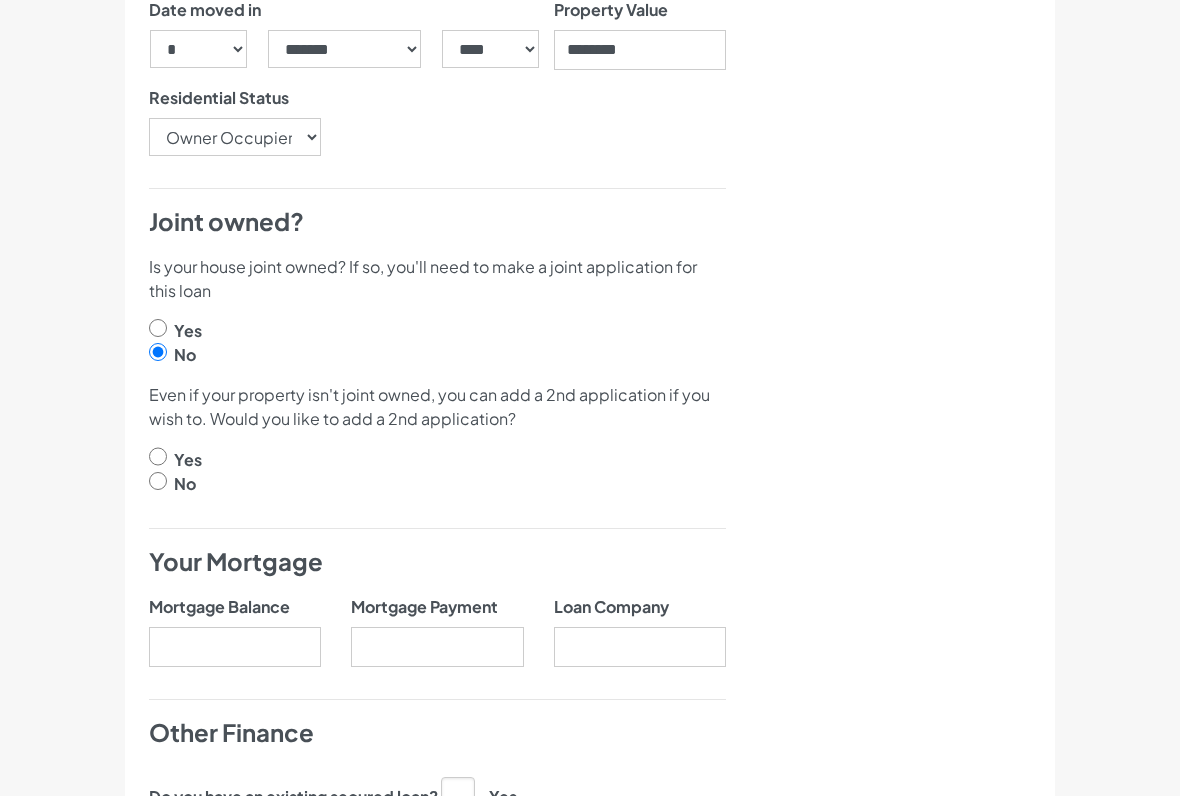 click at bounding box center (158, 481) 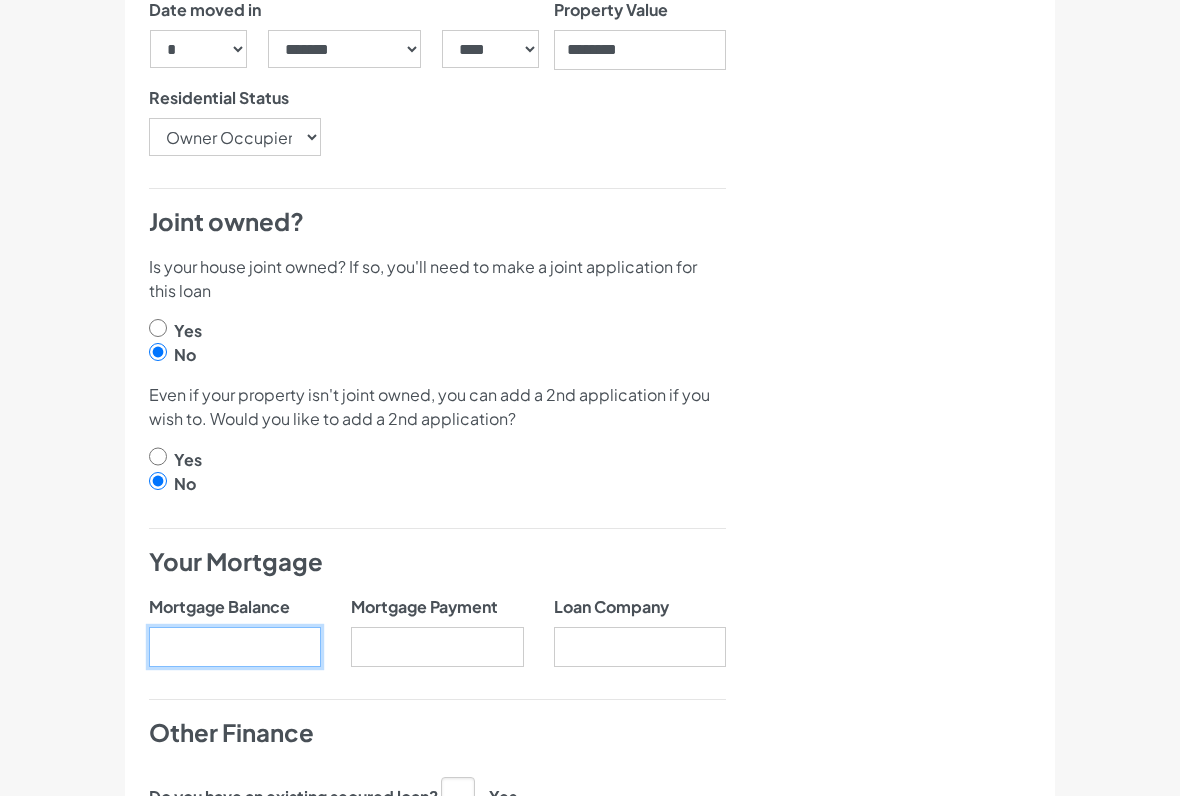 click on "Mortgage Balance" at bounding box center (235, 647) 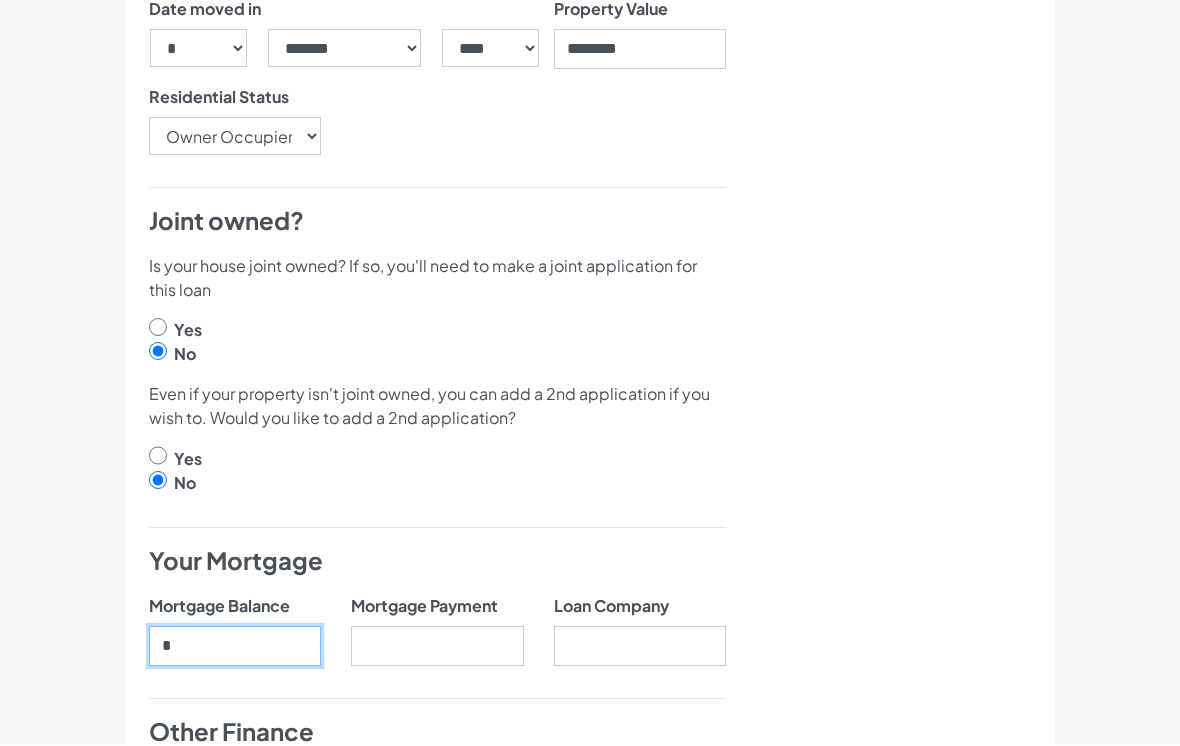 type on "**" 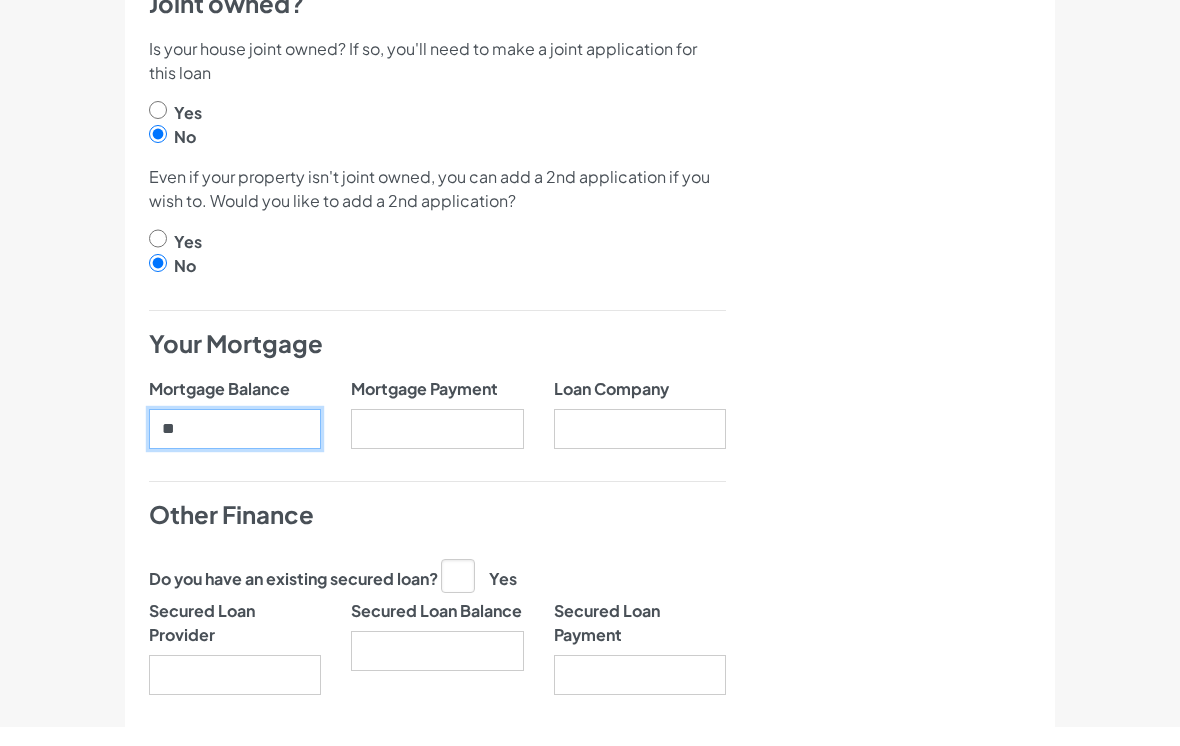 scroll, scrollTop: 932, scrollLeft: 0, axis: vertical 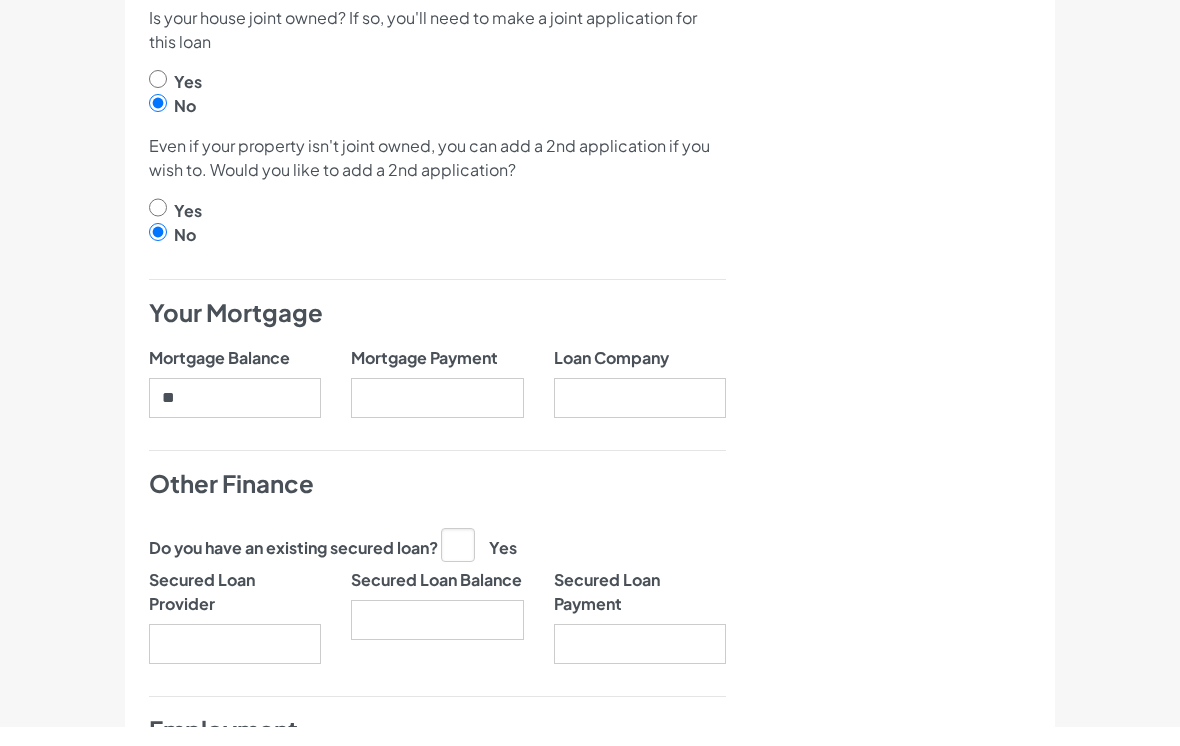 click on "Secured Loan Balance" at bounding box center [437, 643] 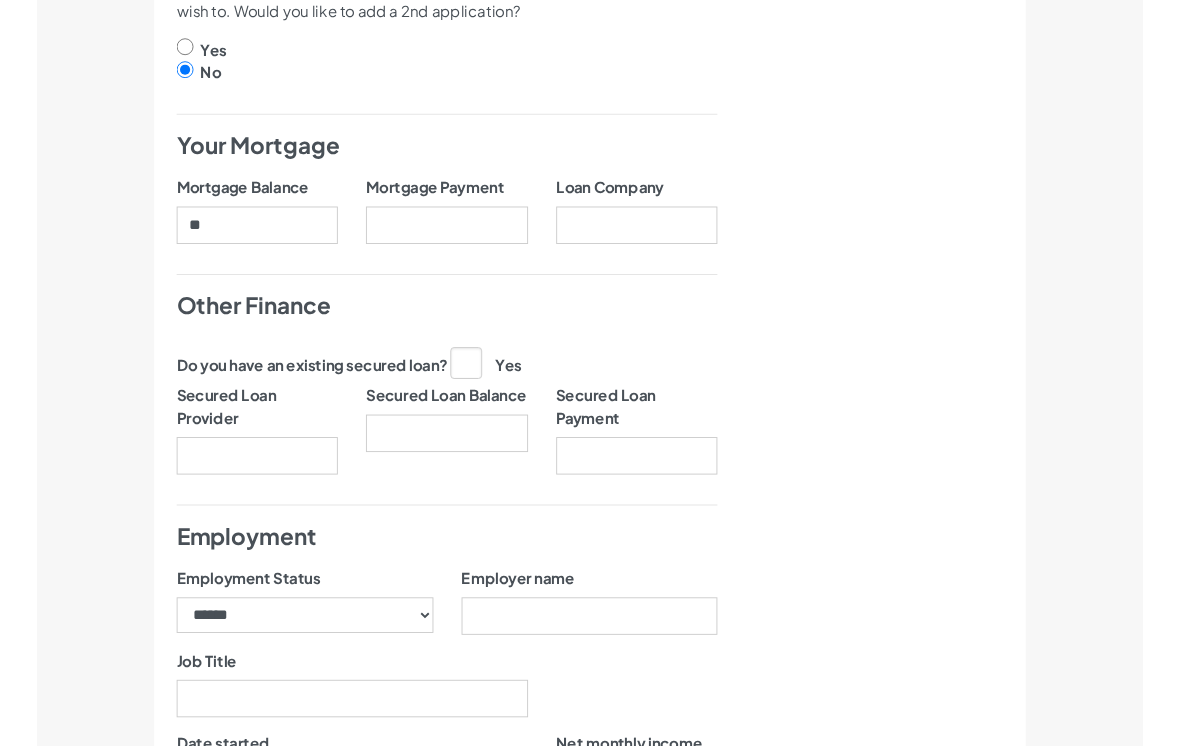 scroll, scrollTop: 1131, scrollLeft: 0, axis: vertical 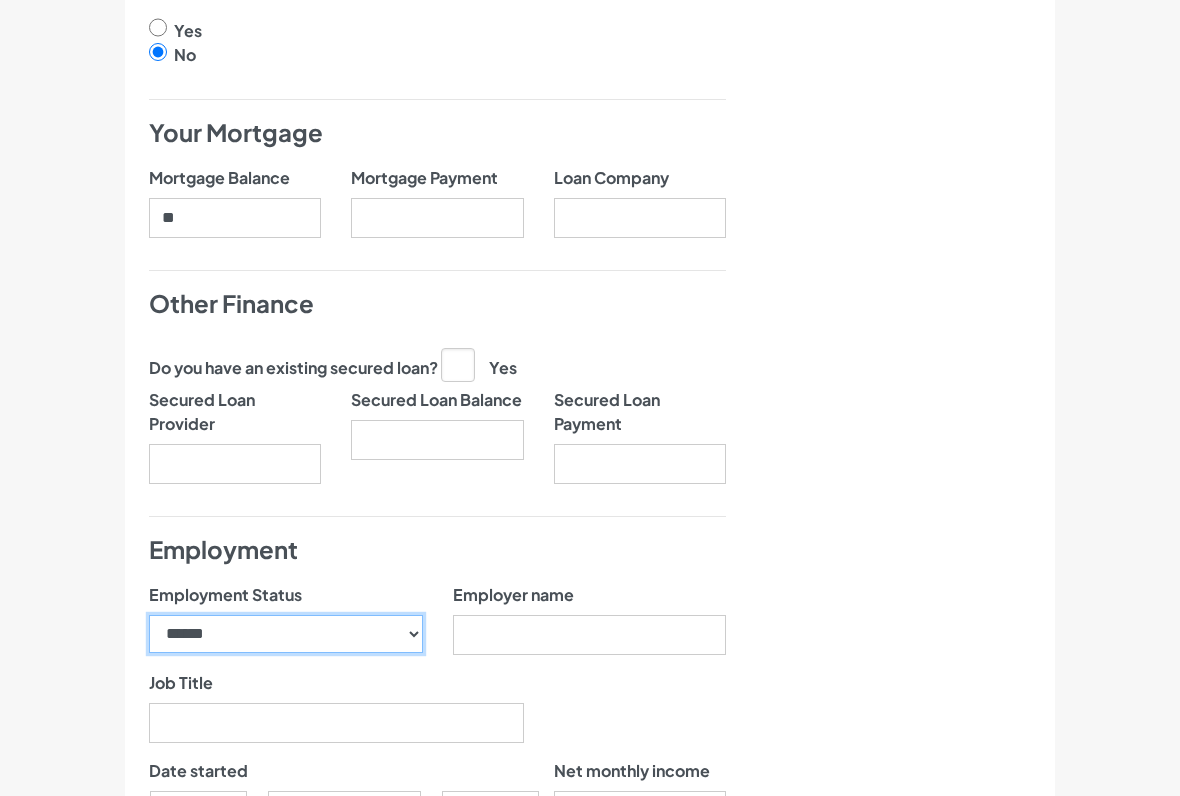 select on "********" 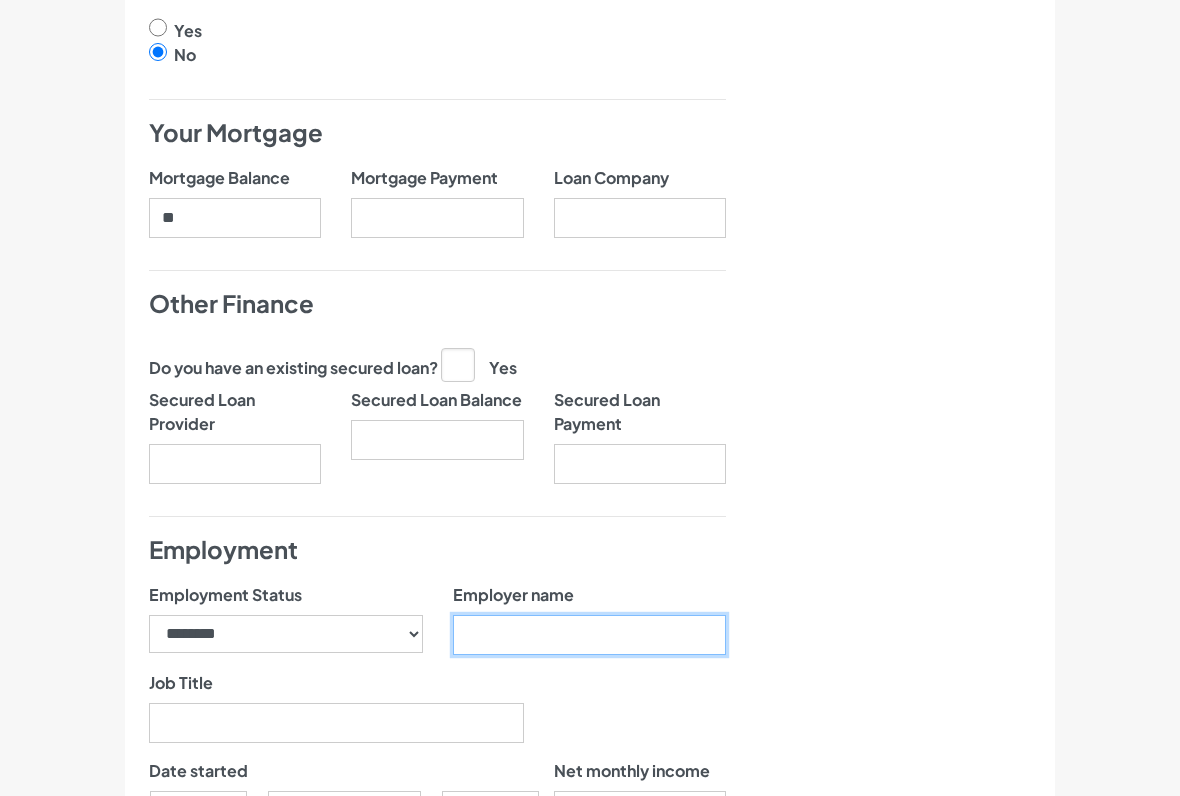 click on "Employer name" at bounding box center [590, 635] 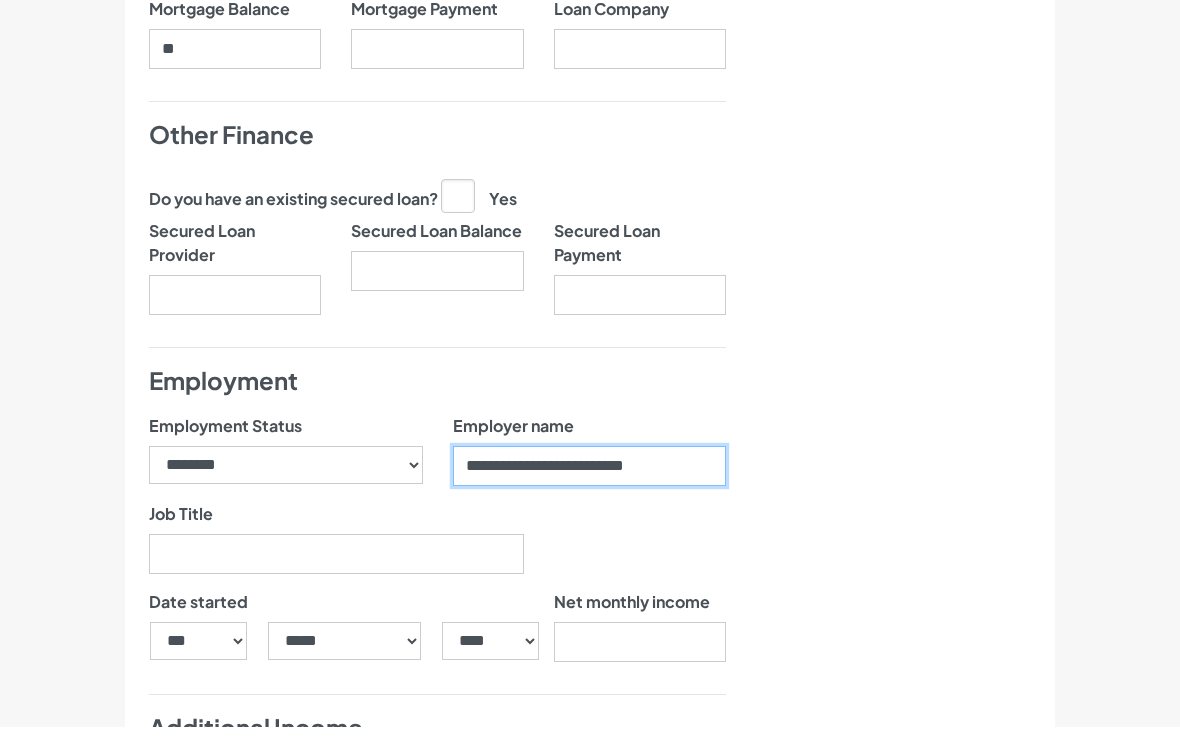 scroll, scrollTop: 1315, scrollLeft: 0, axis: vertical 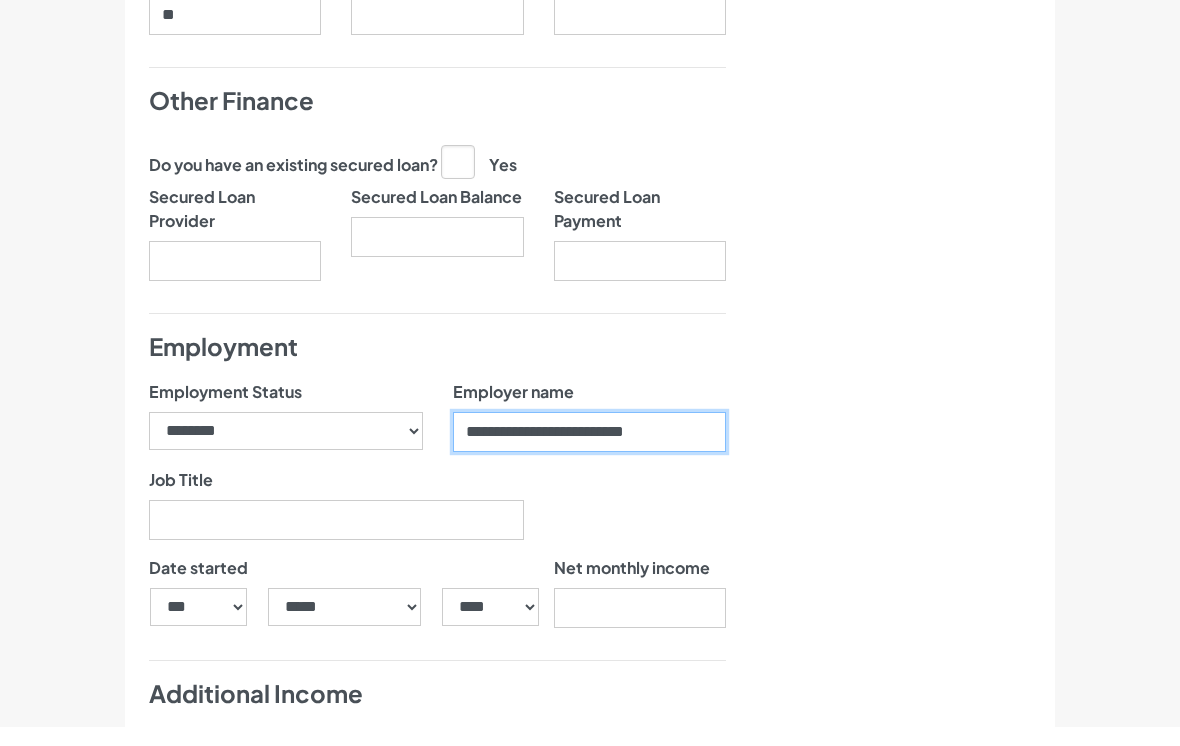 type on "**********" 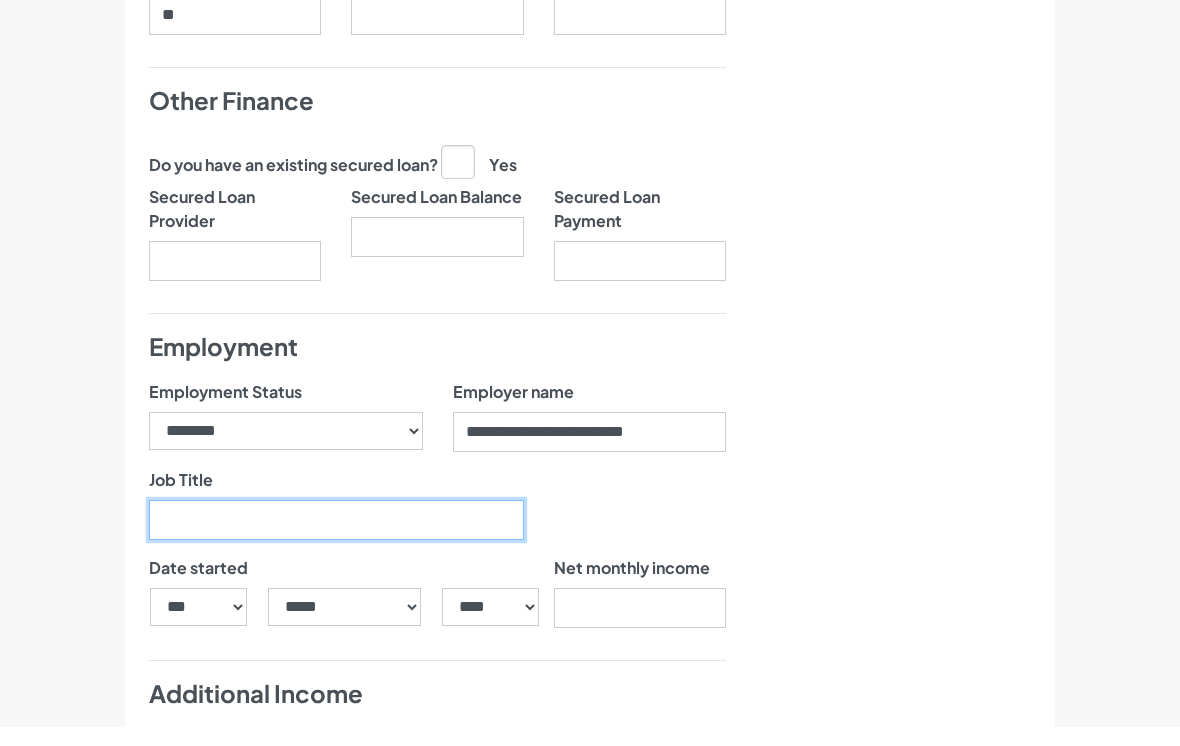 drag, startPoint x: 299, startPoint y: 520, endPoint x: 299, endPoint y: 531, distance: 11 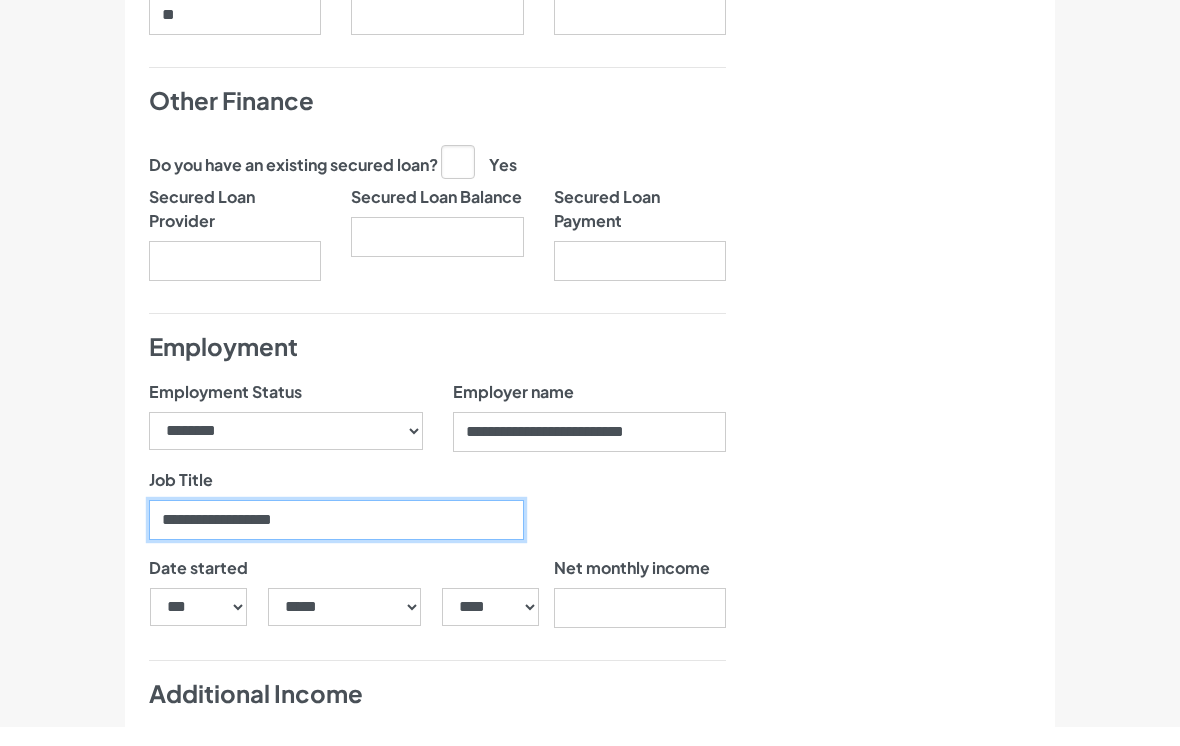 type on "**********" 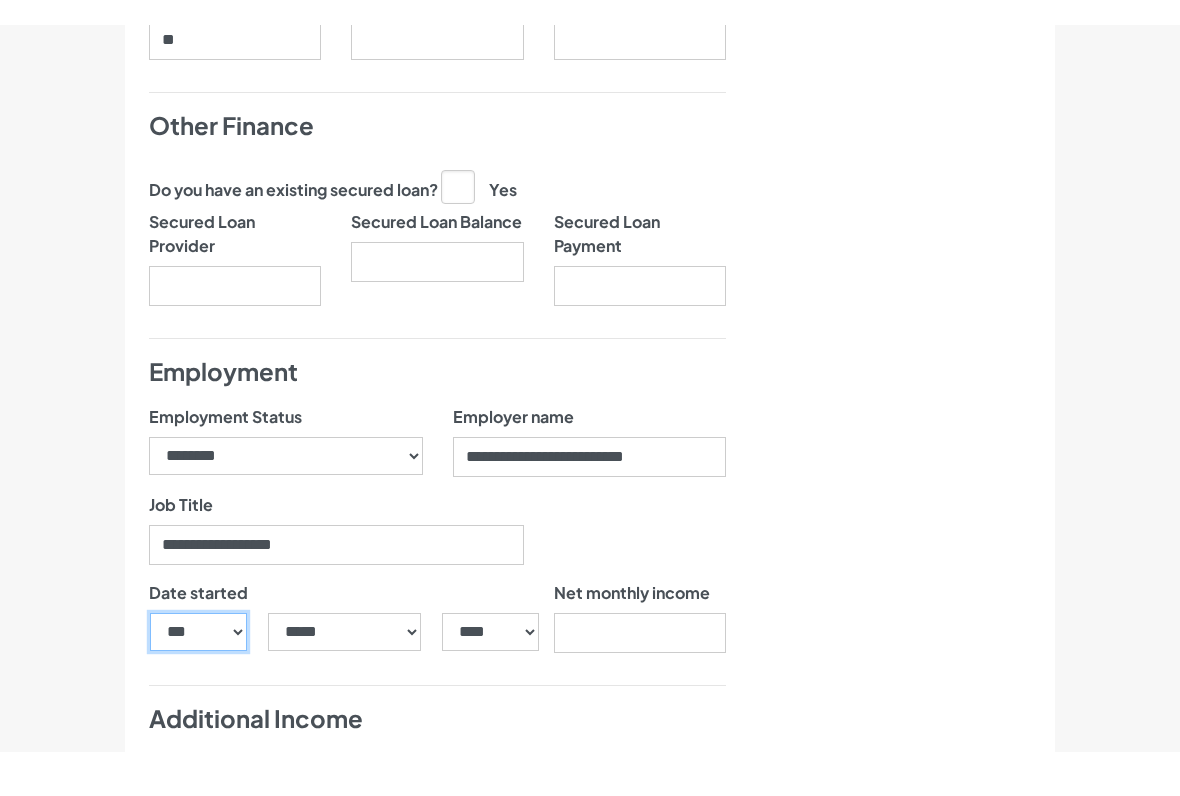 scroll, scrollTop: 1334, scrollLeft: 0, axis: vertical 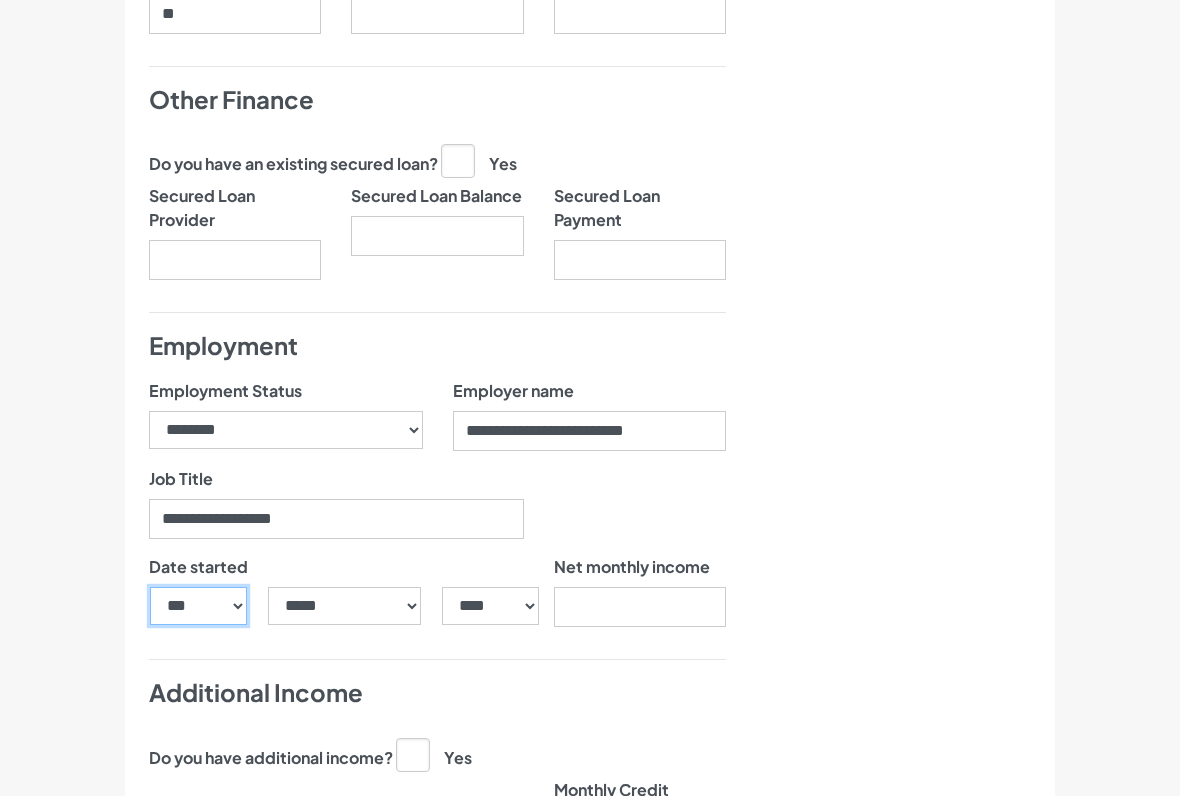 select on "**" 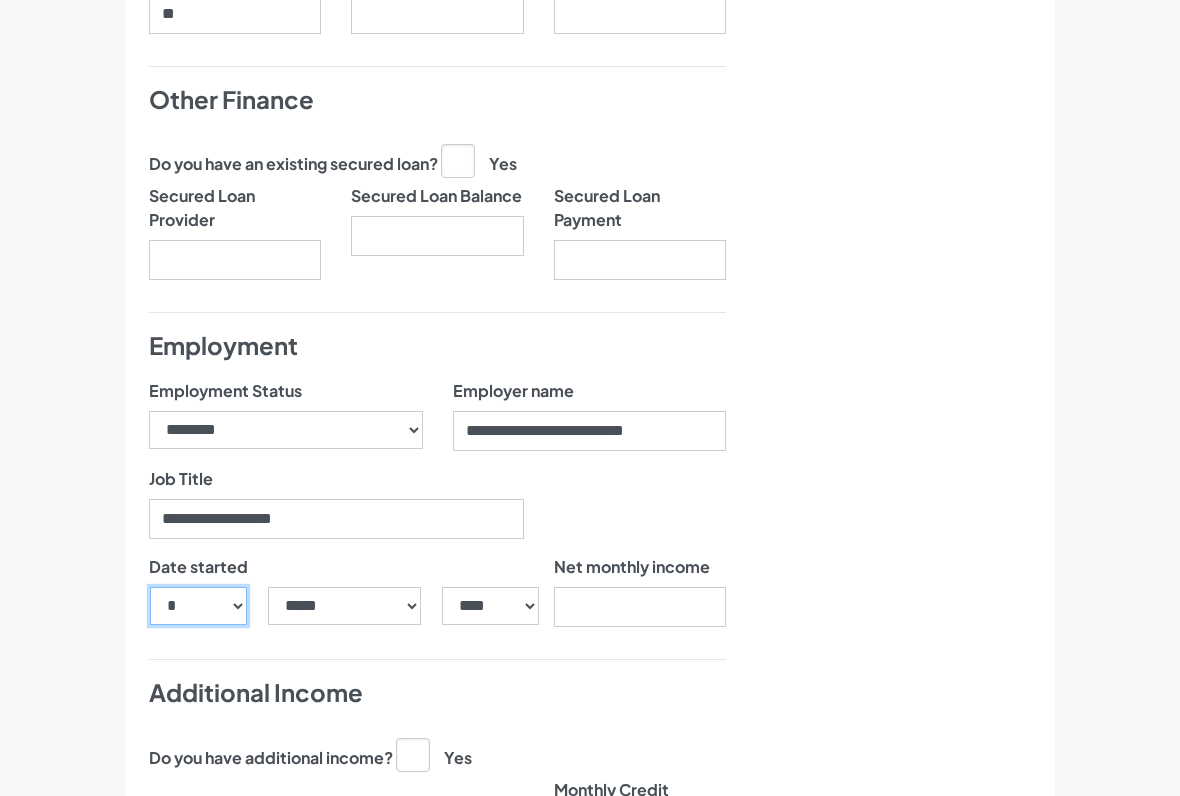 scroll, scrollTop: 1335, scrollLeft: 0, axis: vertical 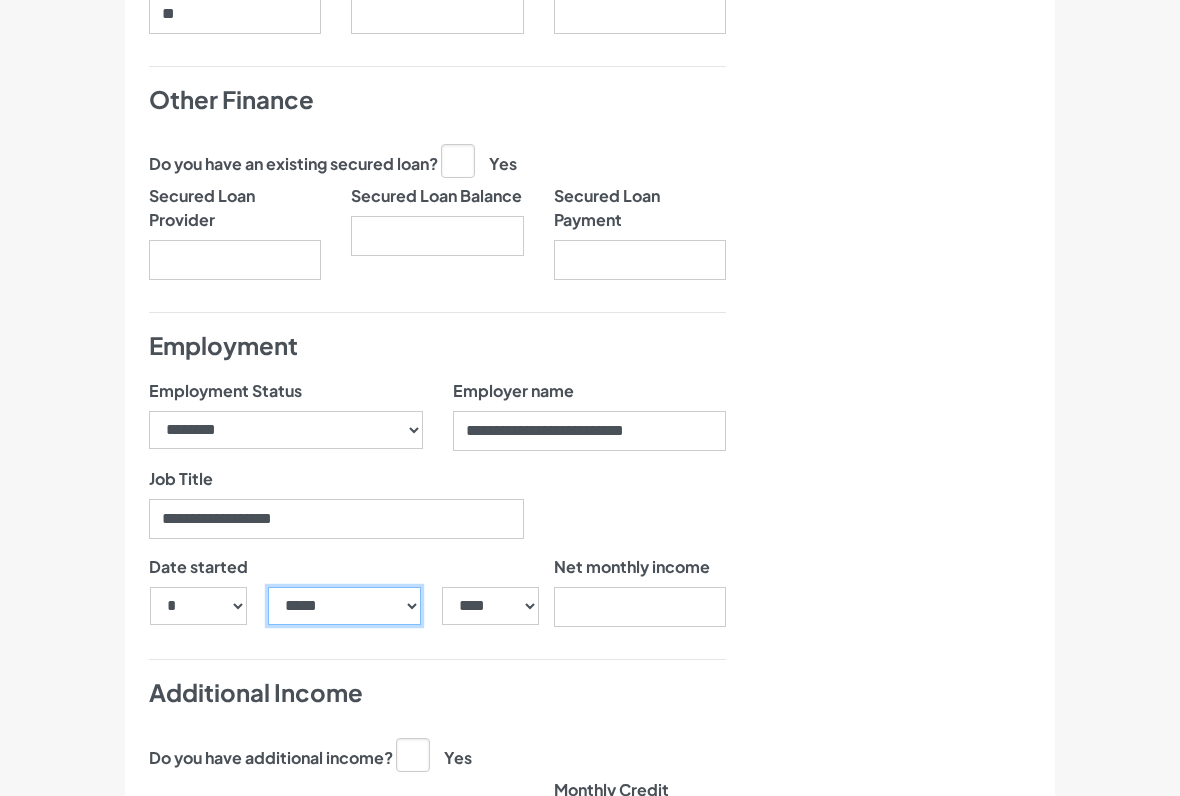 select on "**" 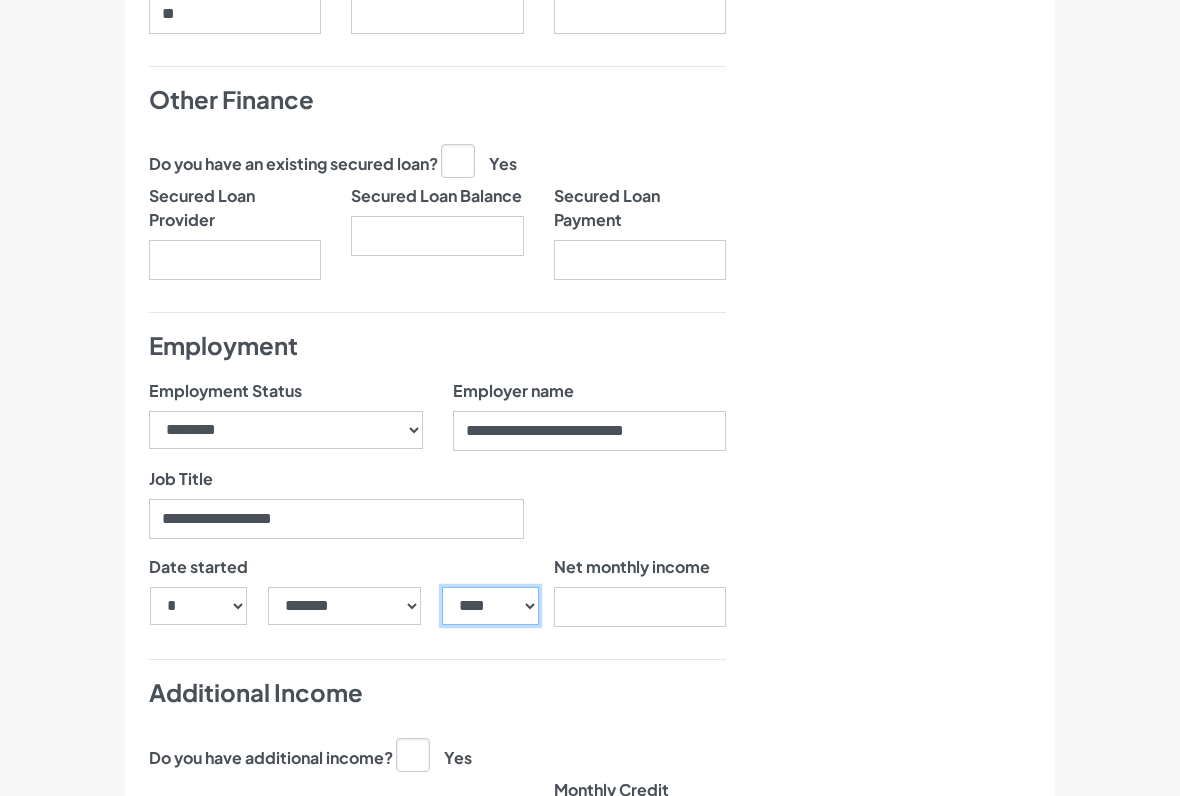 select on "****" 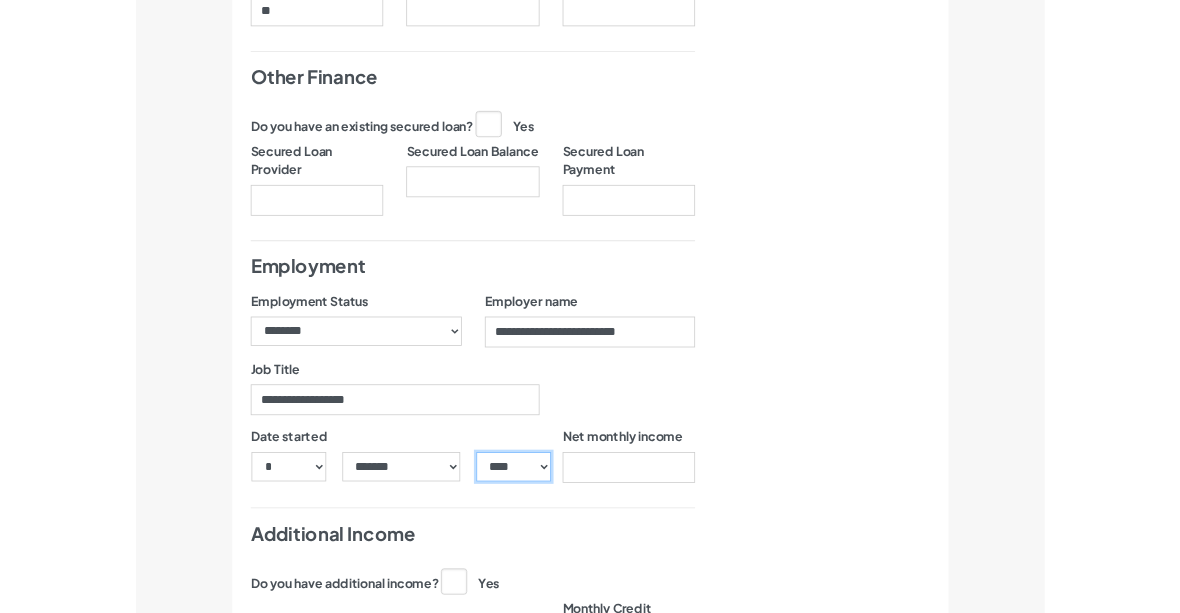 scroll, scrollTop: 1398, scrollLeft: 0, axis: vertical 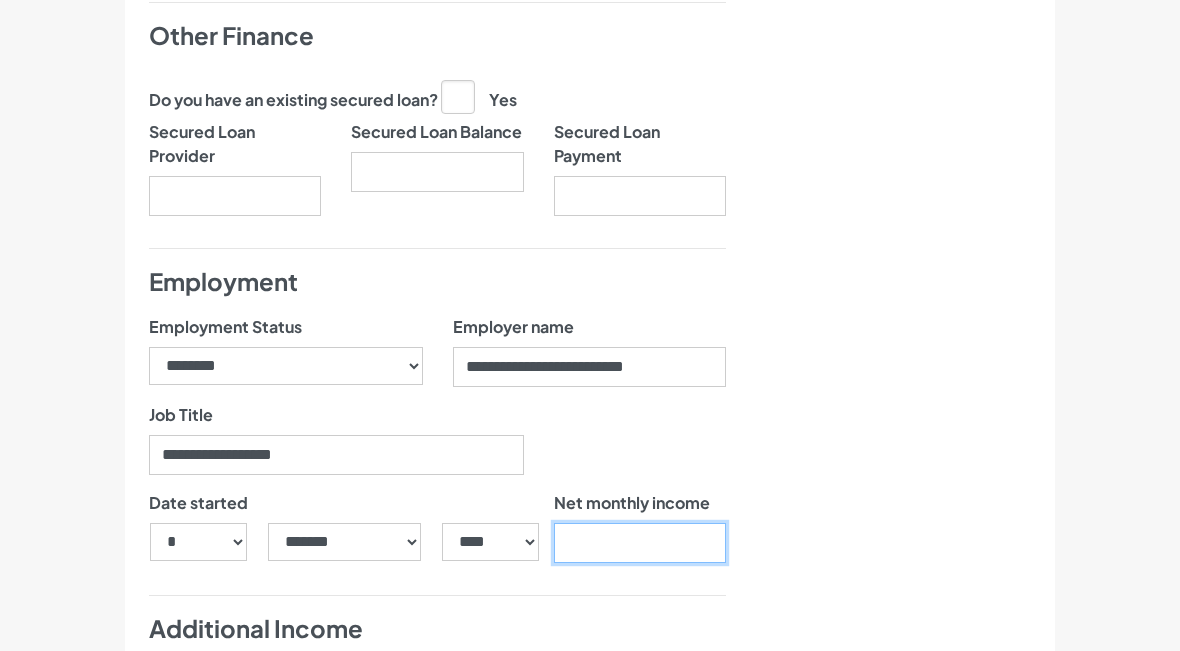 click on "Net monthly income" at bounding box center [640, 544] 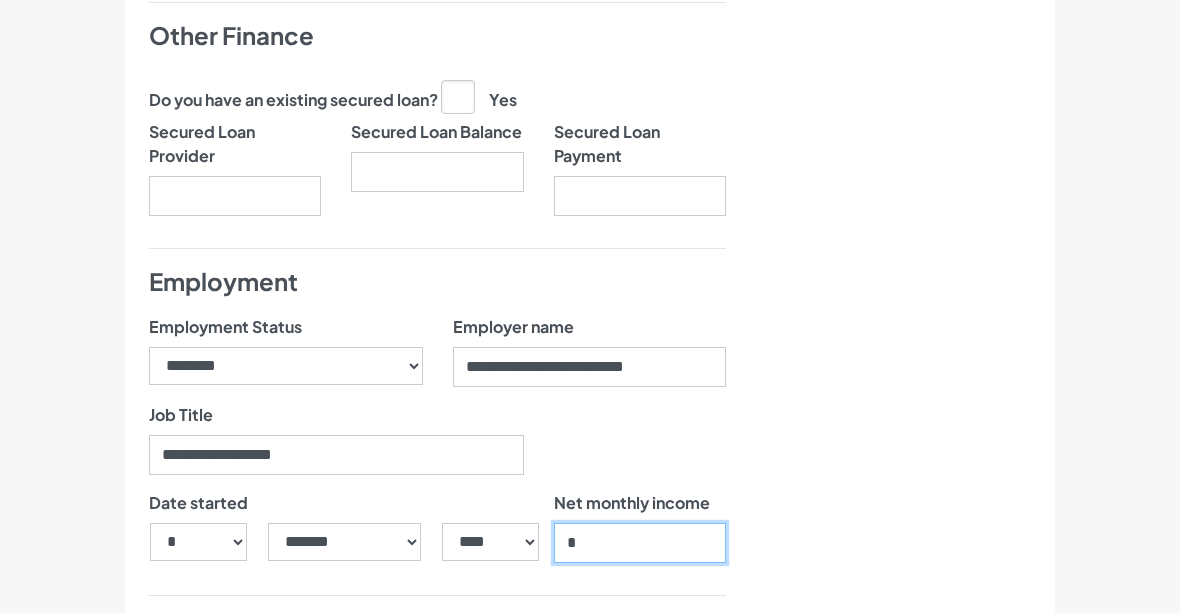 scroll, scrollTop: 1399, scrollLeft: 0, axis: vertical 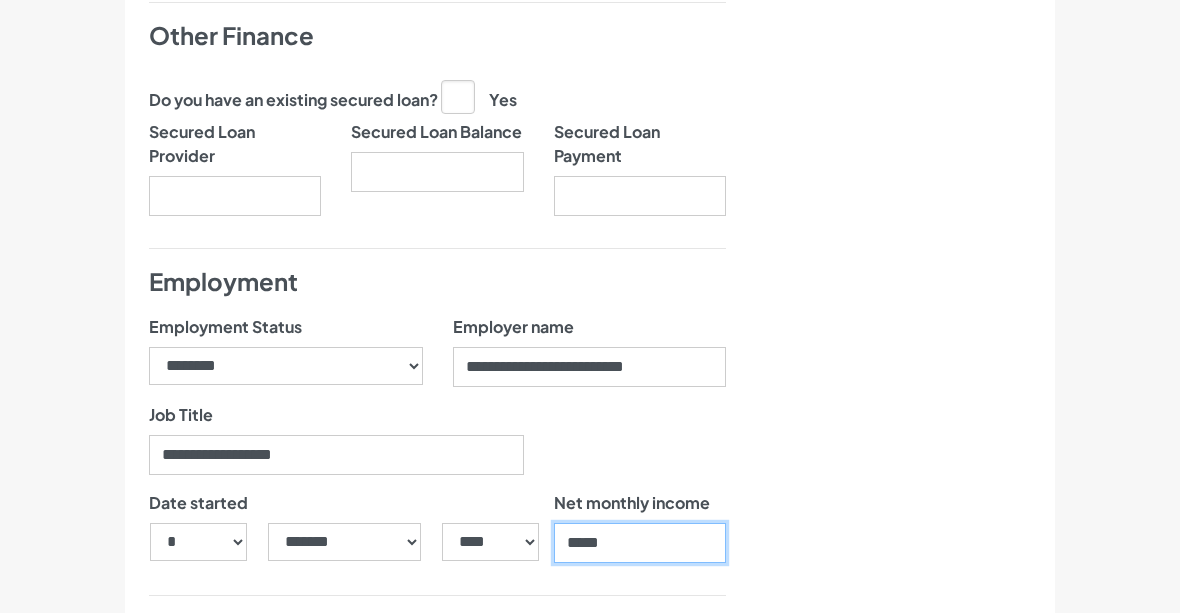 type on "******" 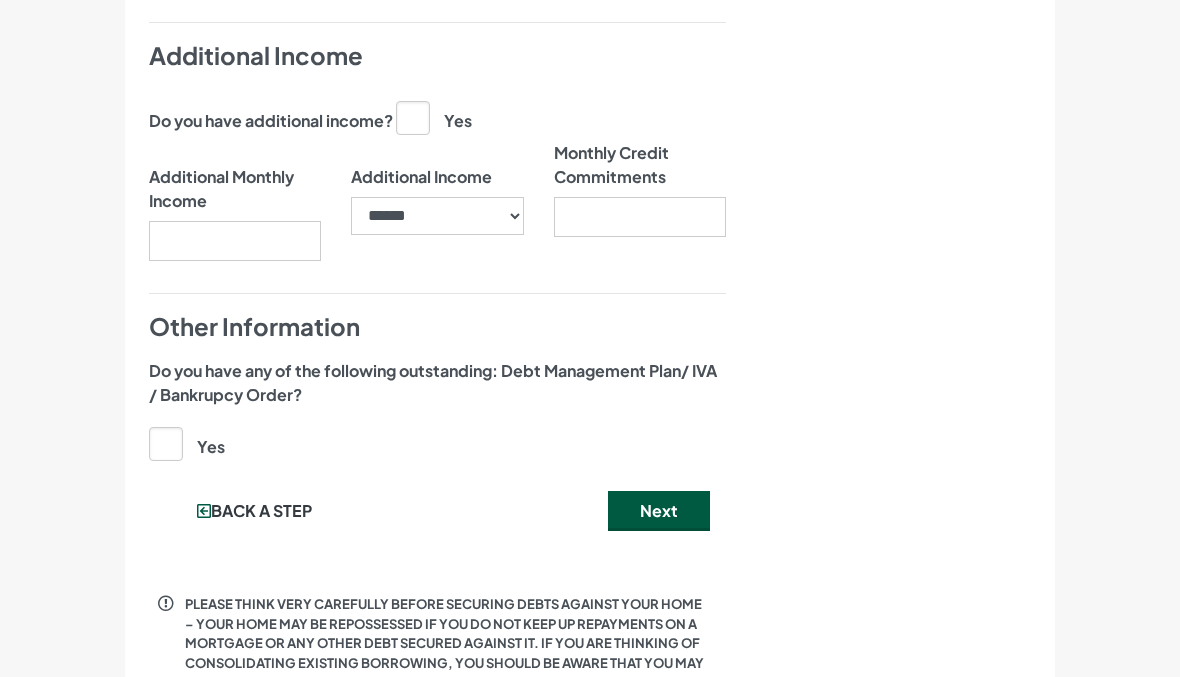 scroll, scrollTop: 1985, scrollLeft: 0, axis: vertical 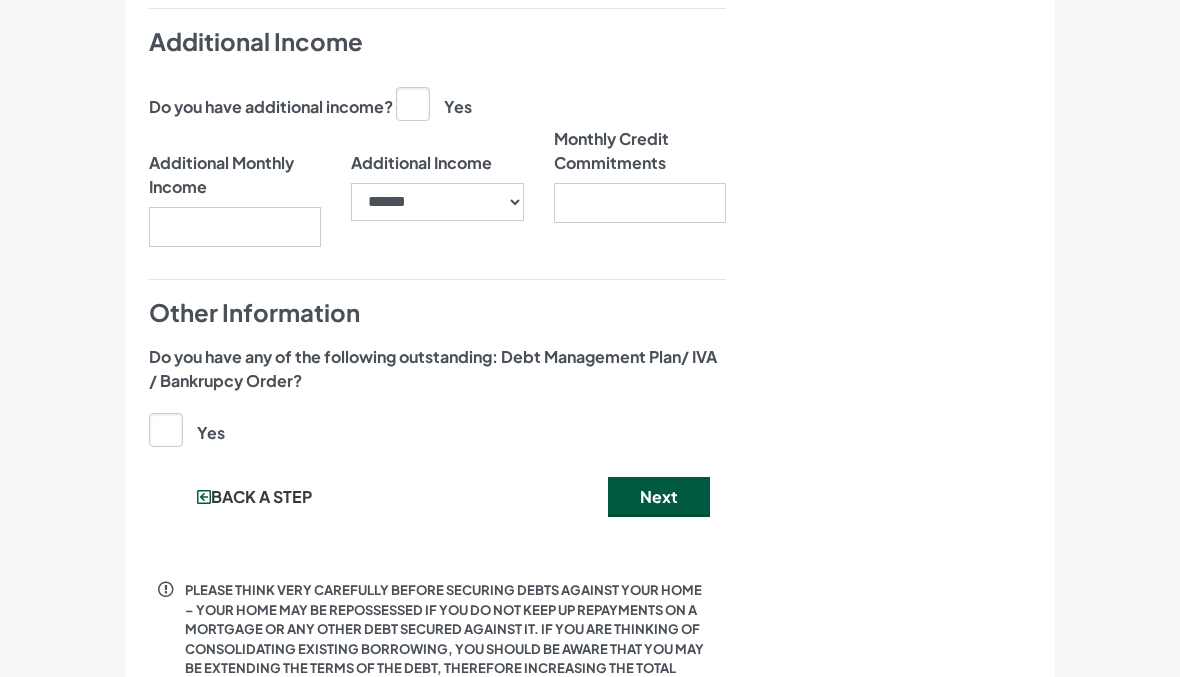 click on "Next" at bounding box center (659, 497) 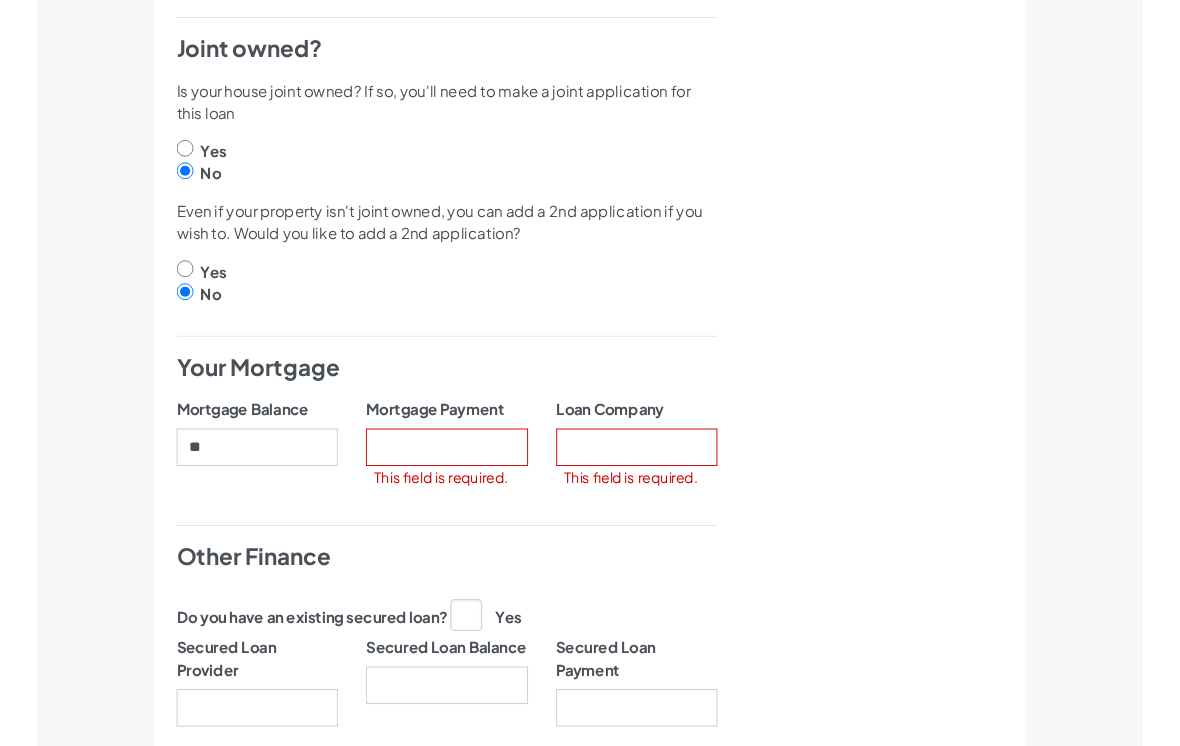 scroll, scrollTop: 877, scrollLeft: 0, axis: vertical 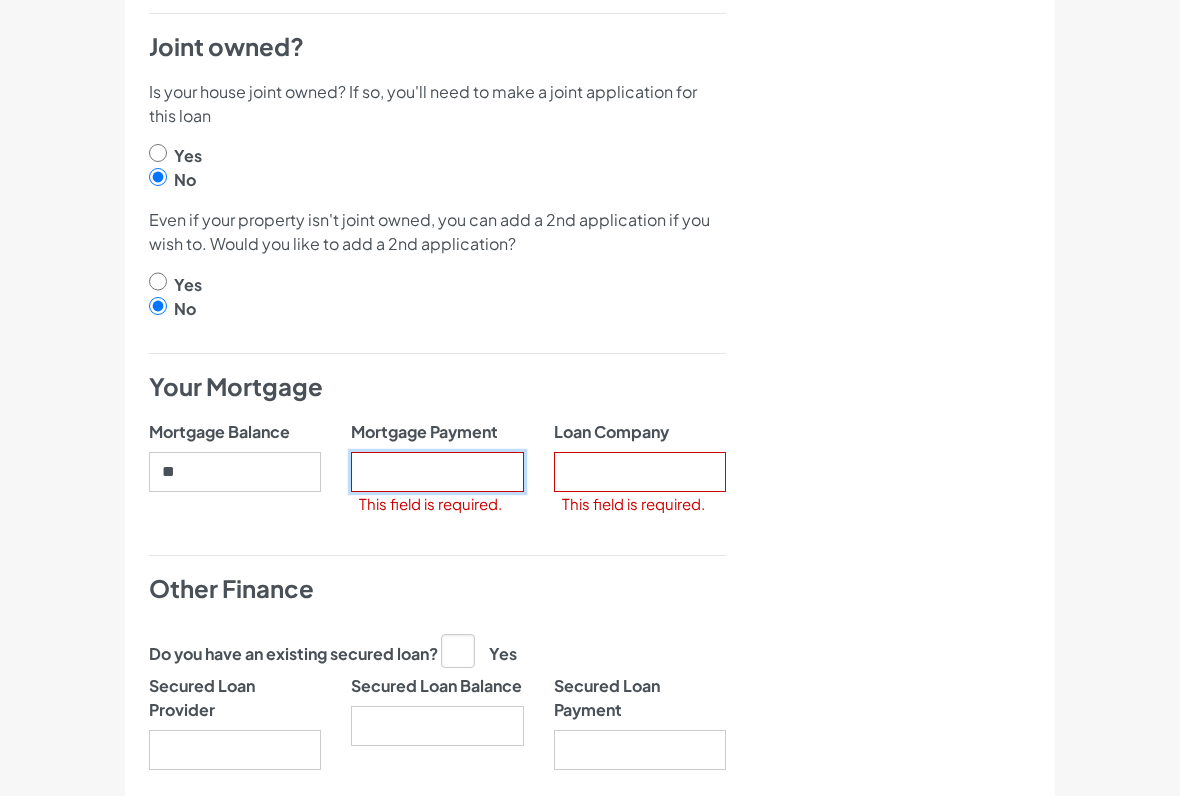 click on "Mortgage Payment" at bounding box center (437, 472) 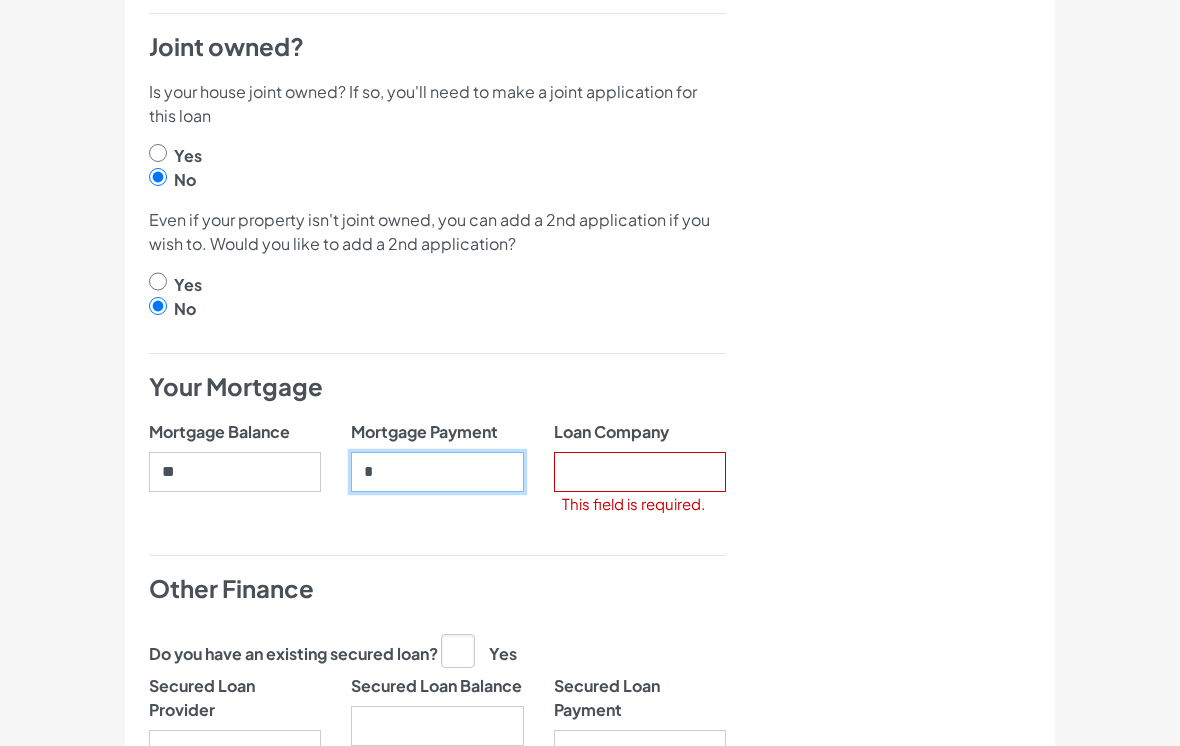 type on "**" 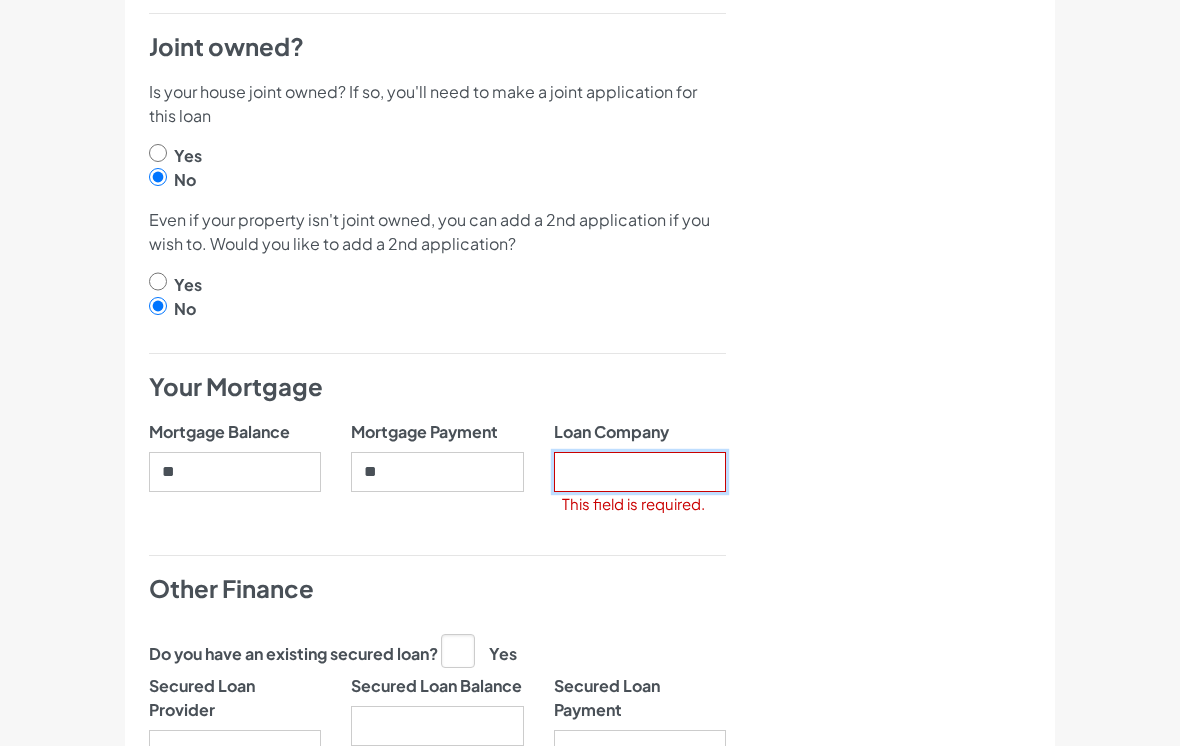 click on "Loan Company" at bounding box center (640, 472) 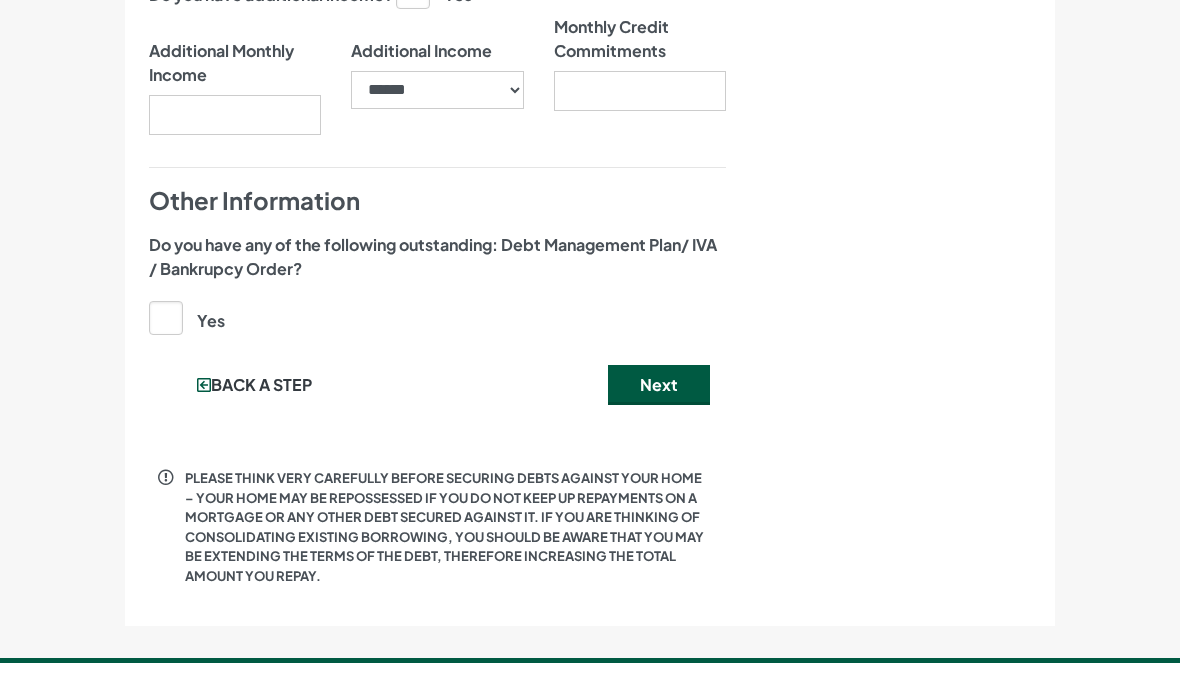 scroll, scrollTop: 2115, scrollLeft: 0, axis: vertical 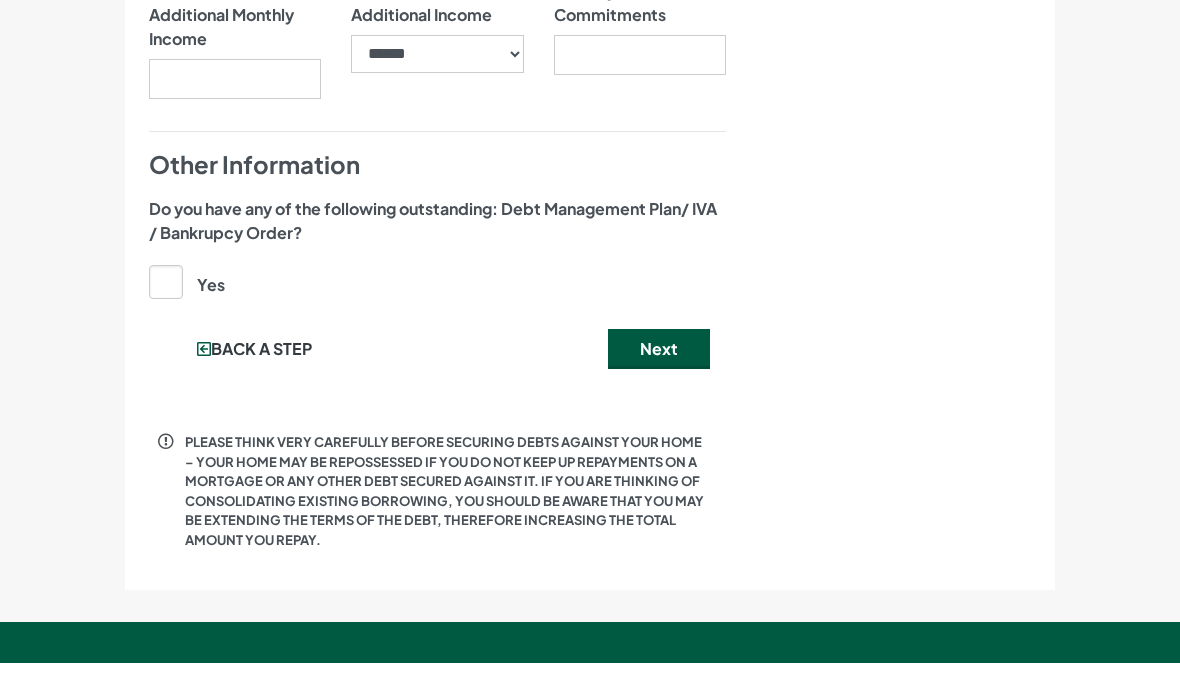 type on "*" 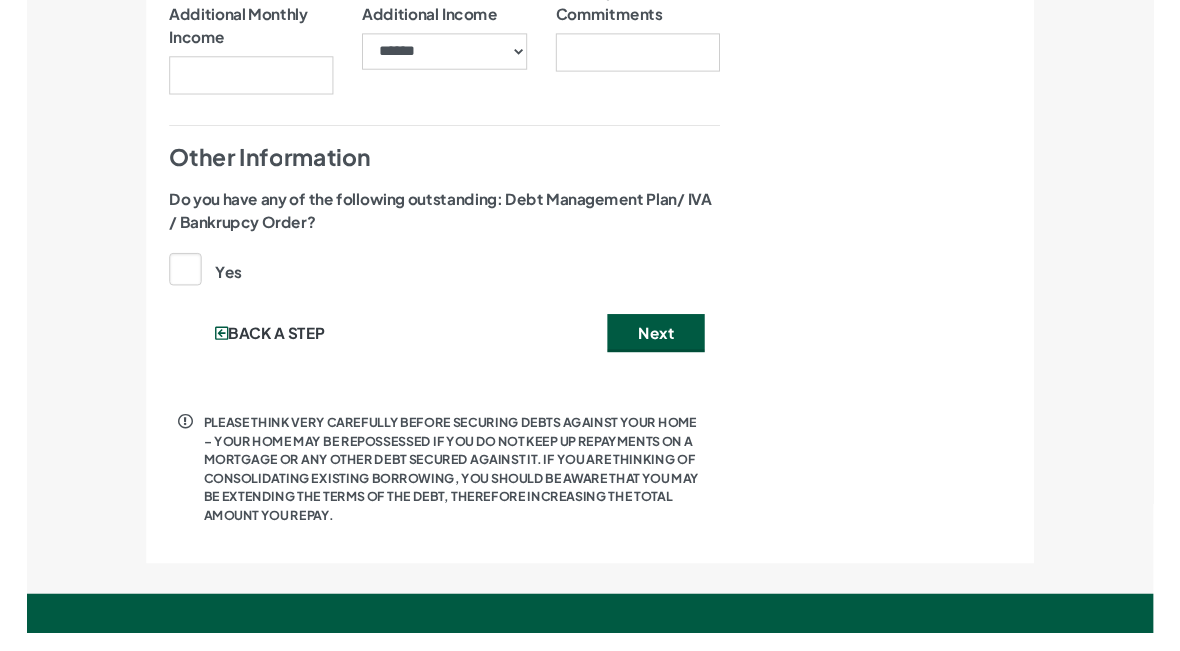 scroll, scrollTop: 0, scrollLeft: 0, axis: both 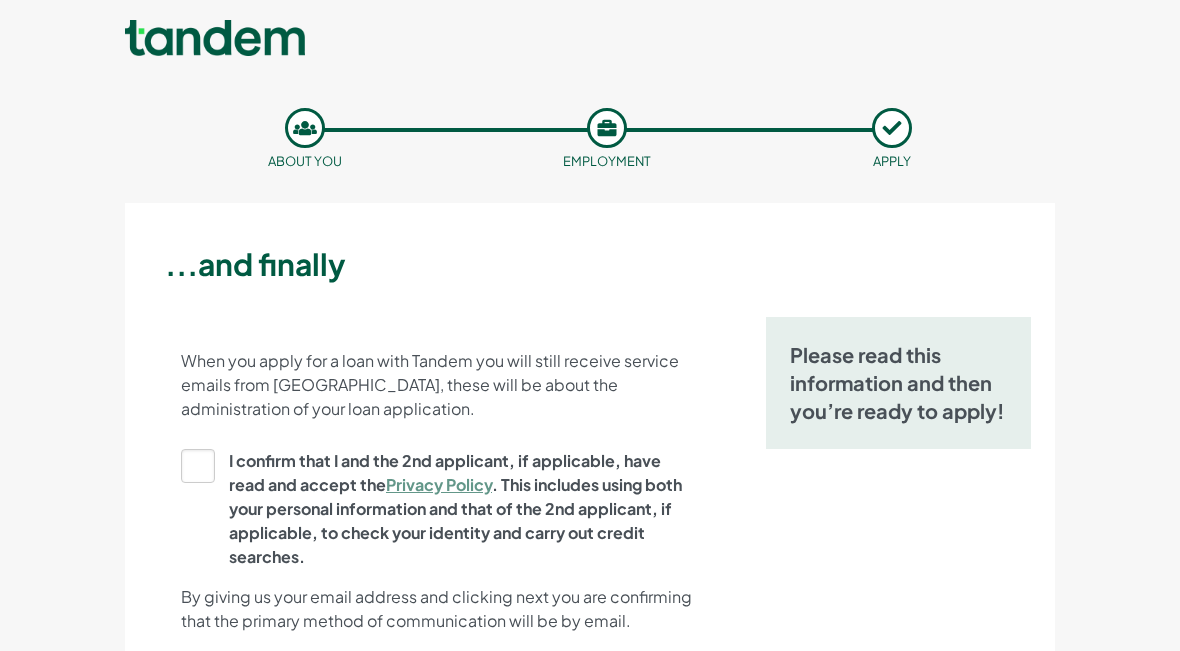 click on "I confirm that I and the 2nd applicant, if applicable, have read and accept the  Privacy Policy . This includes using both your personal information and that of the 2nd applicant, if applicable, to check your identity and carry out credit searches." at bounding box center [431, 509] 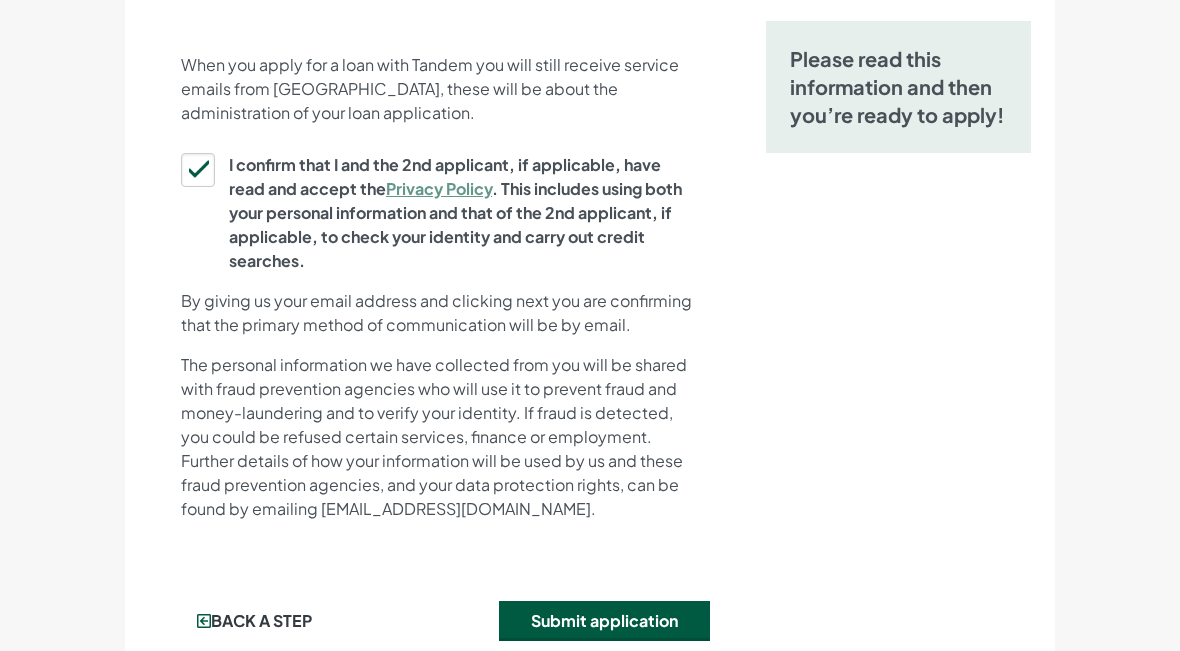 scroll, scrollTop: 279, scrollLeft: 0, axis: vertical 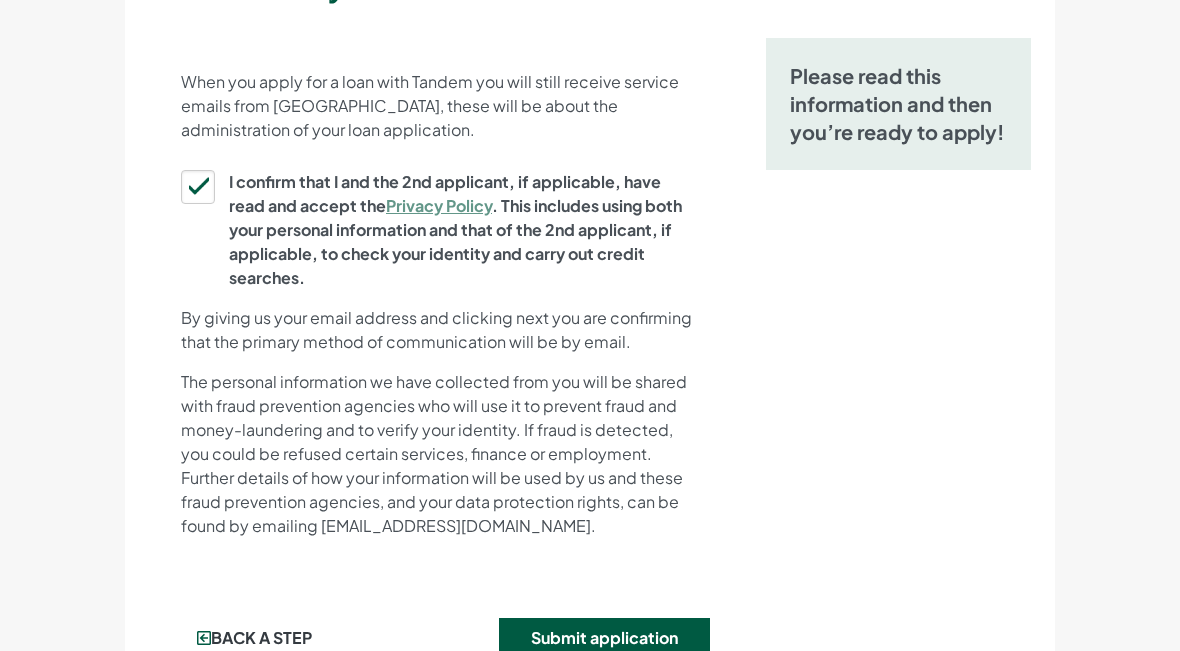 click on "Submit application" at bounding box center (604, 638) 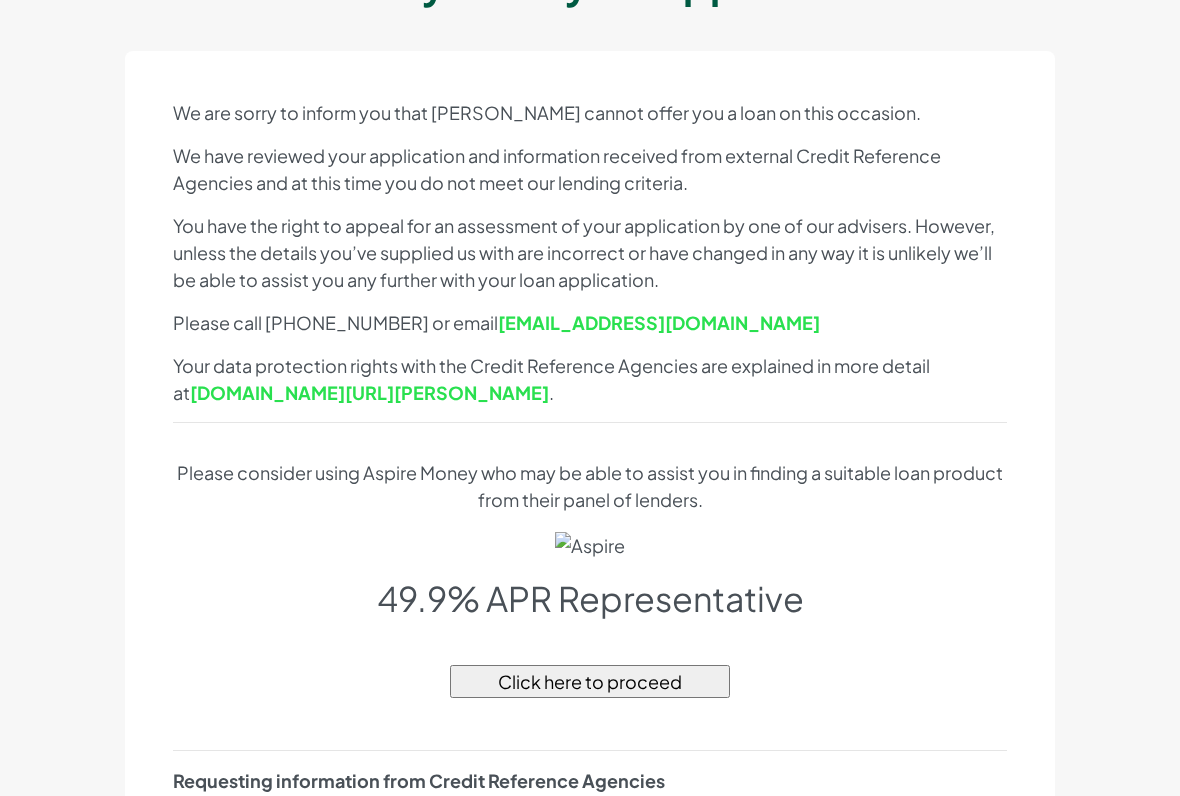 scroll, scrollTop: 170, scrollLeft: 0, axis: vertical 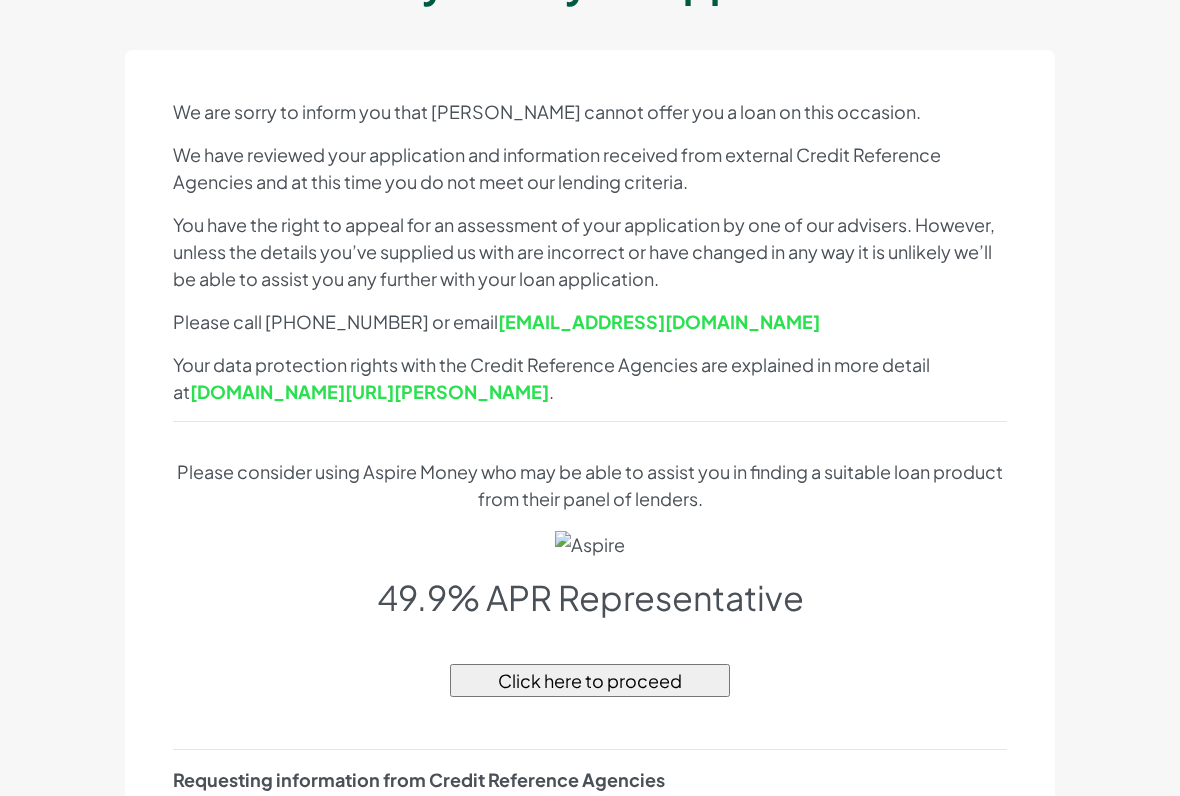 click on "Click here to proceed" at bounding box center (590, 680) 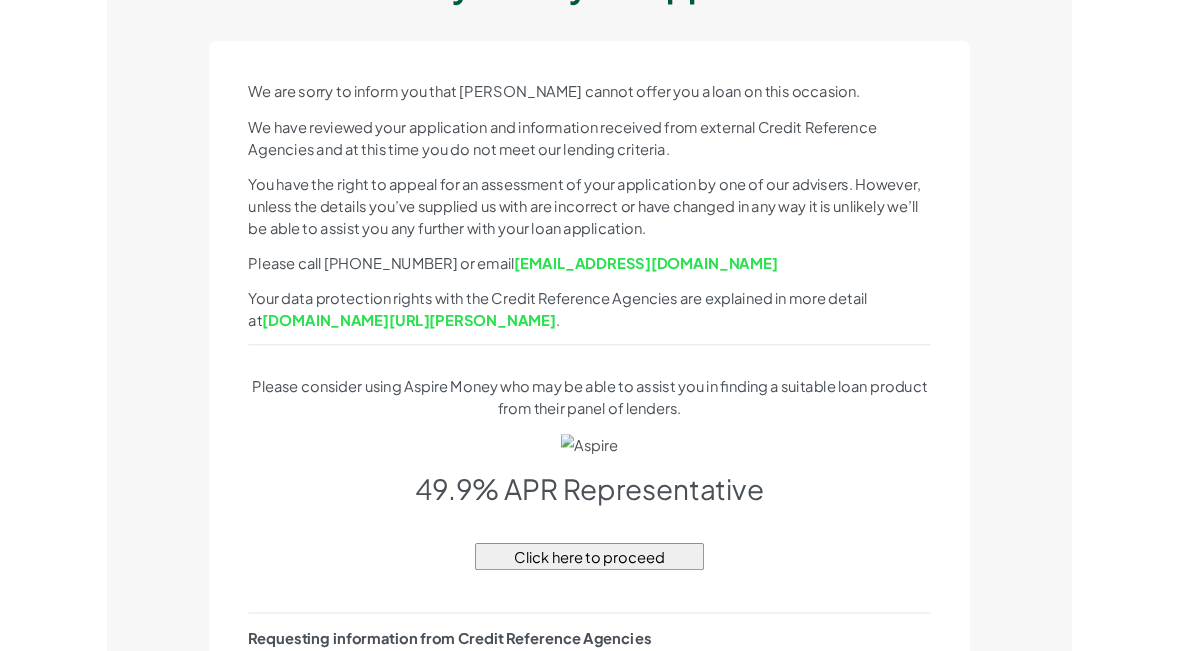 scroll, scrollTop: 234, scrollLeft: 0, axis: vertical 